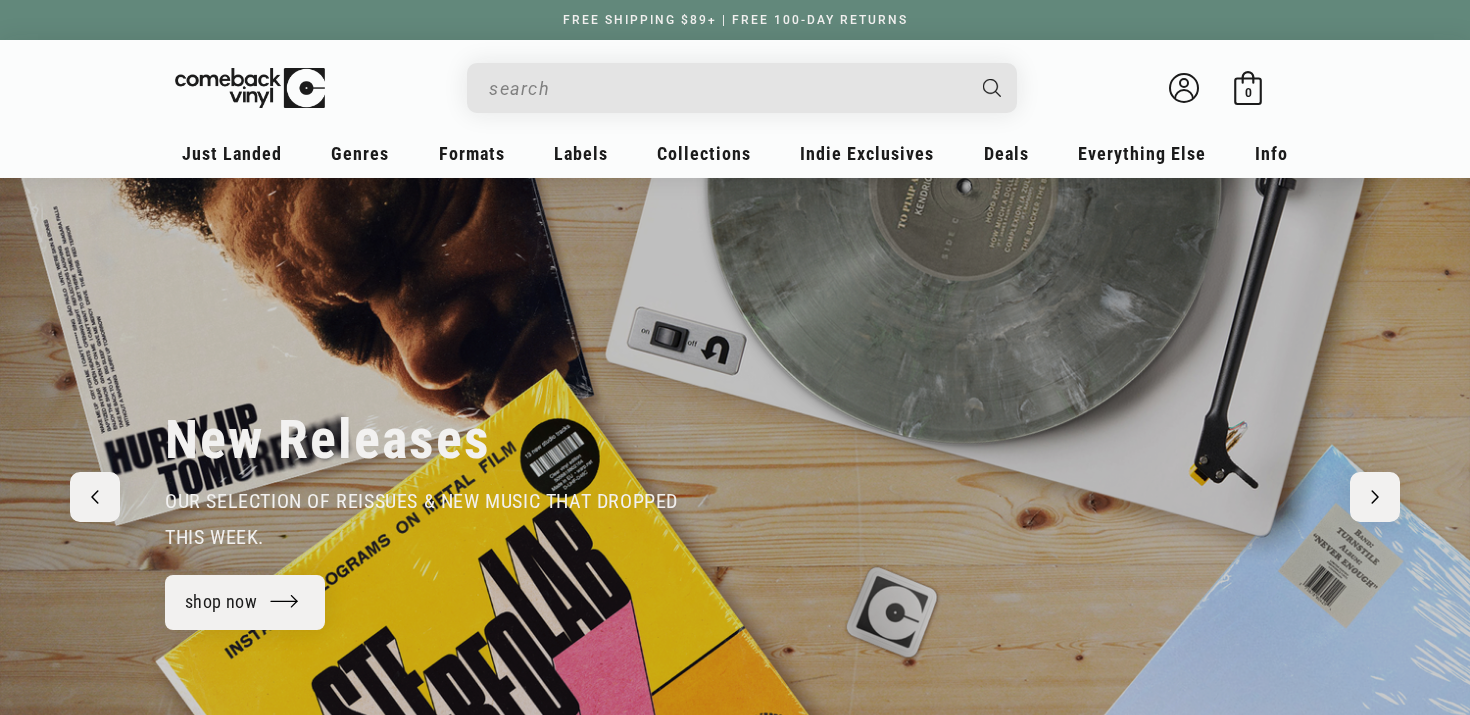 scroll, scrollTop: 0, scrollLeft: 0, axis: both 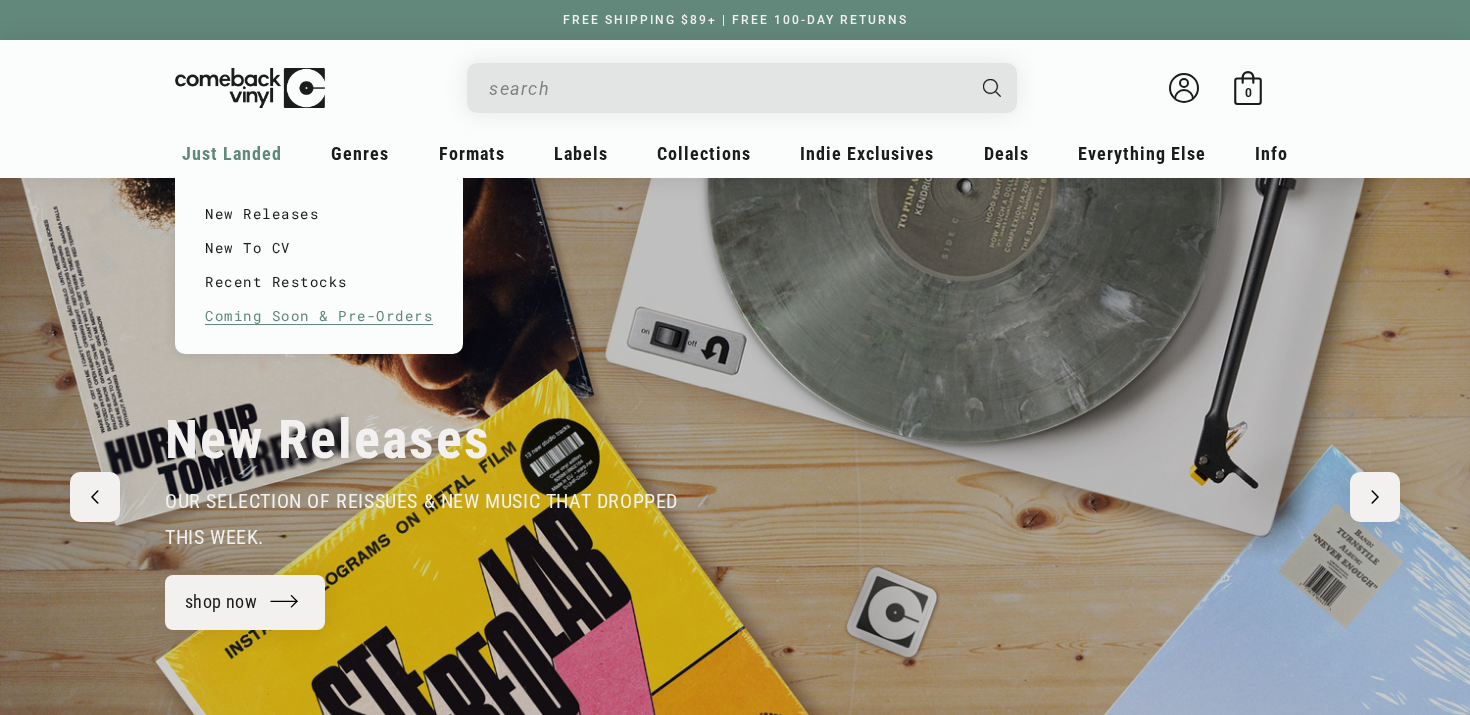 click on "Coming Soon & Pre-Orders" at bounding box center (319, 316) 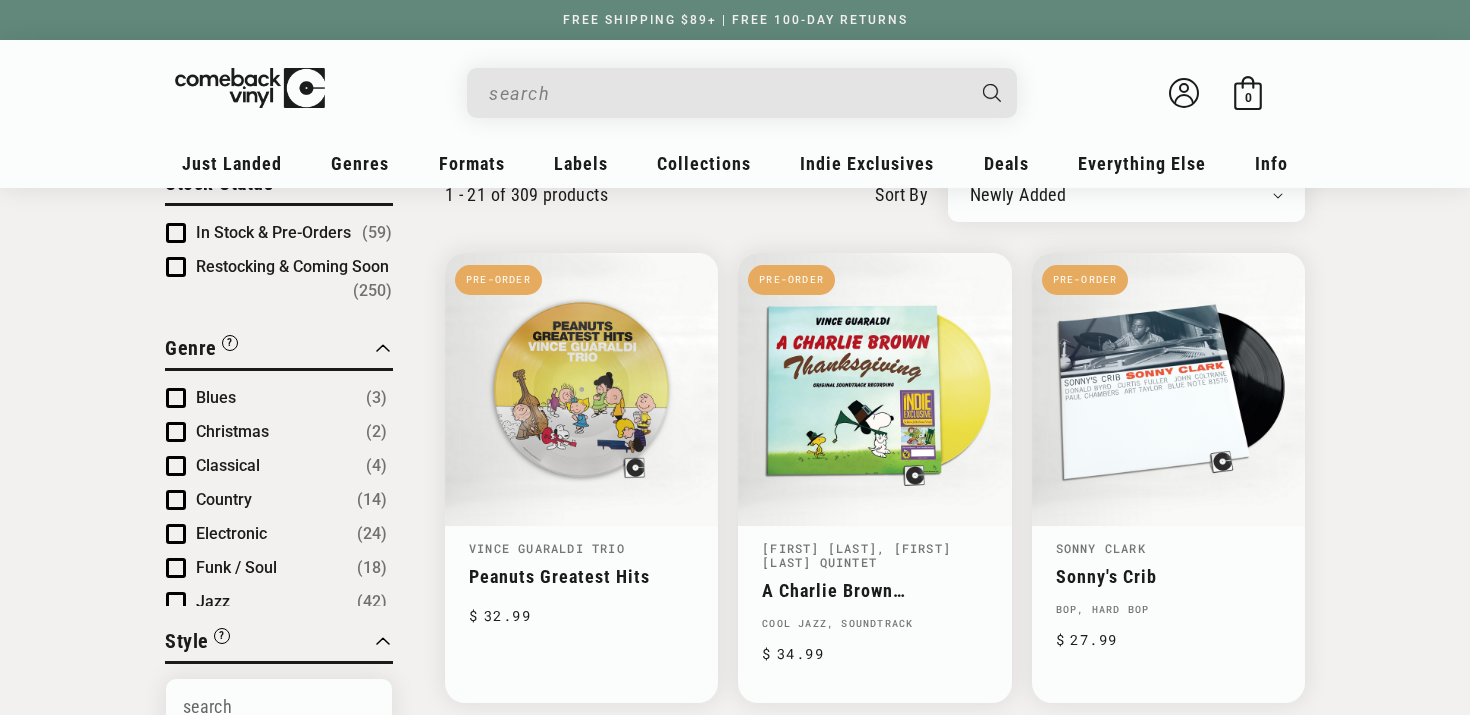 scroll, scrollTop: 0, scrollLeft: 0, axis: both 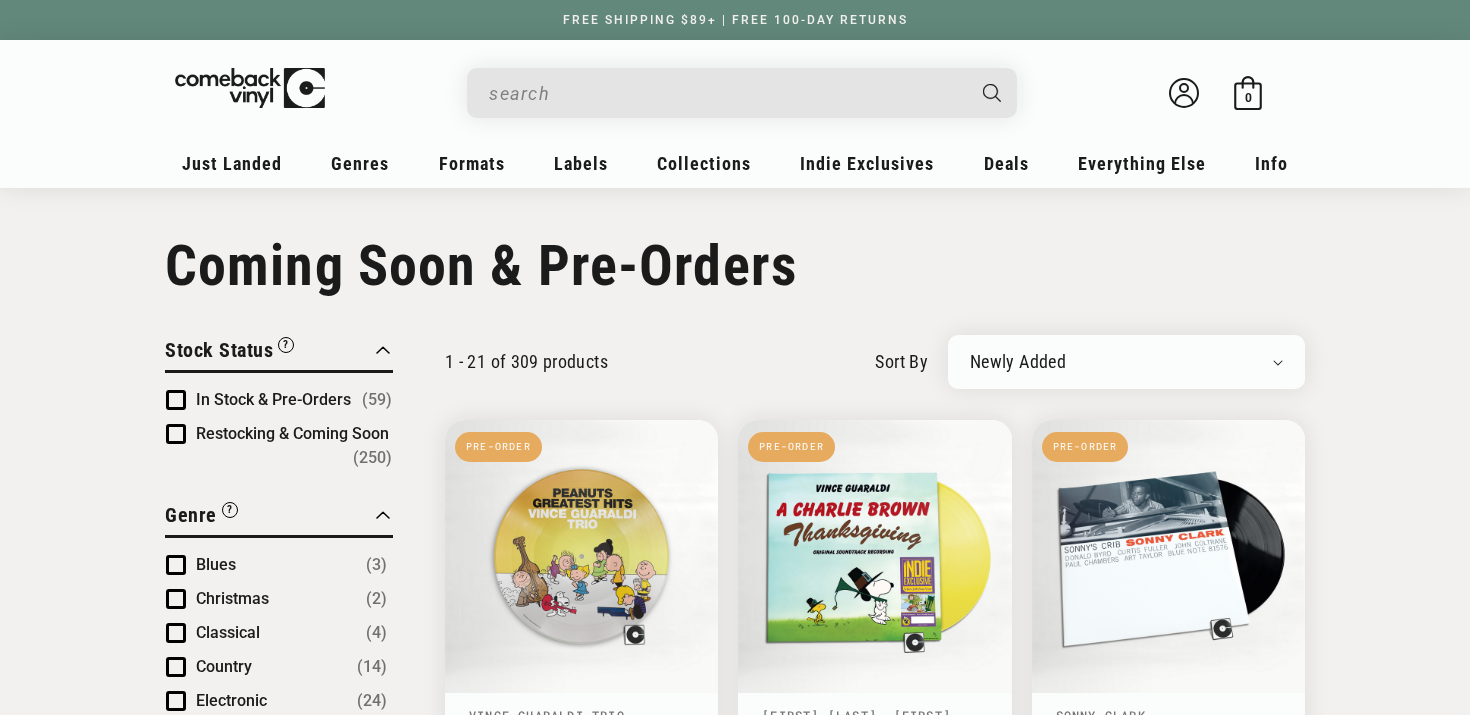 click at bounding box center [726, 93] 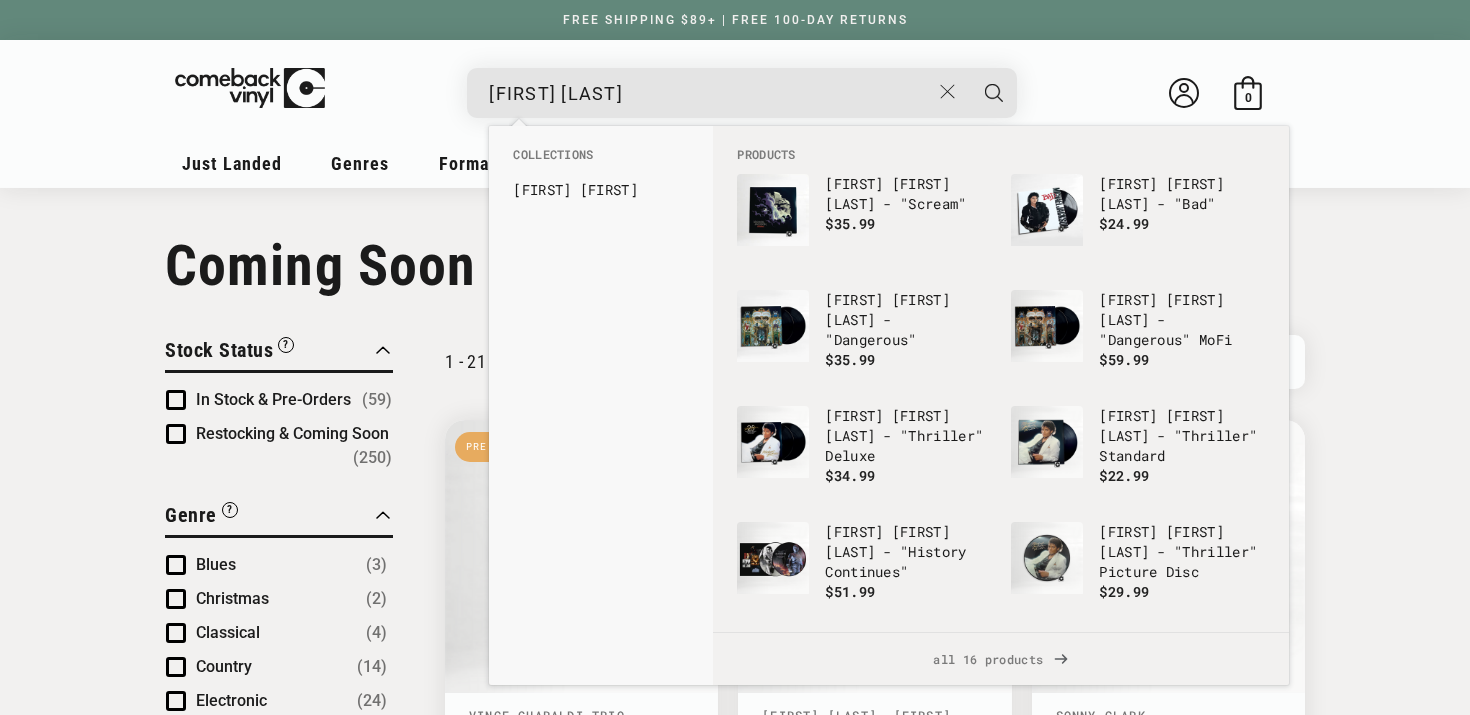 type on "michael jackson" 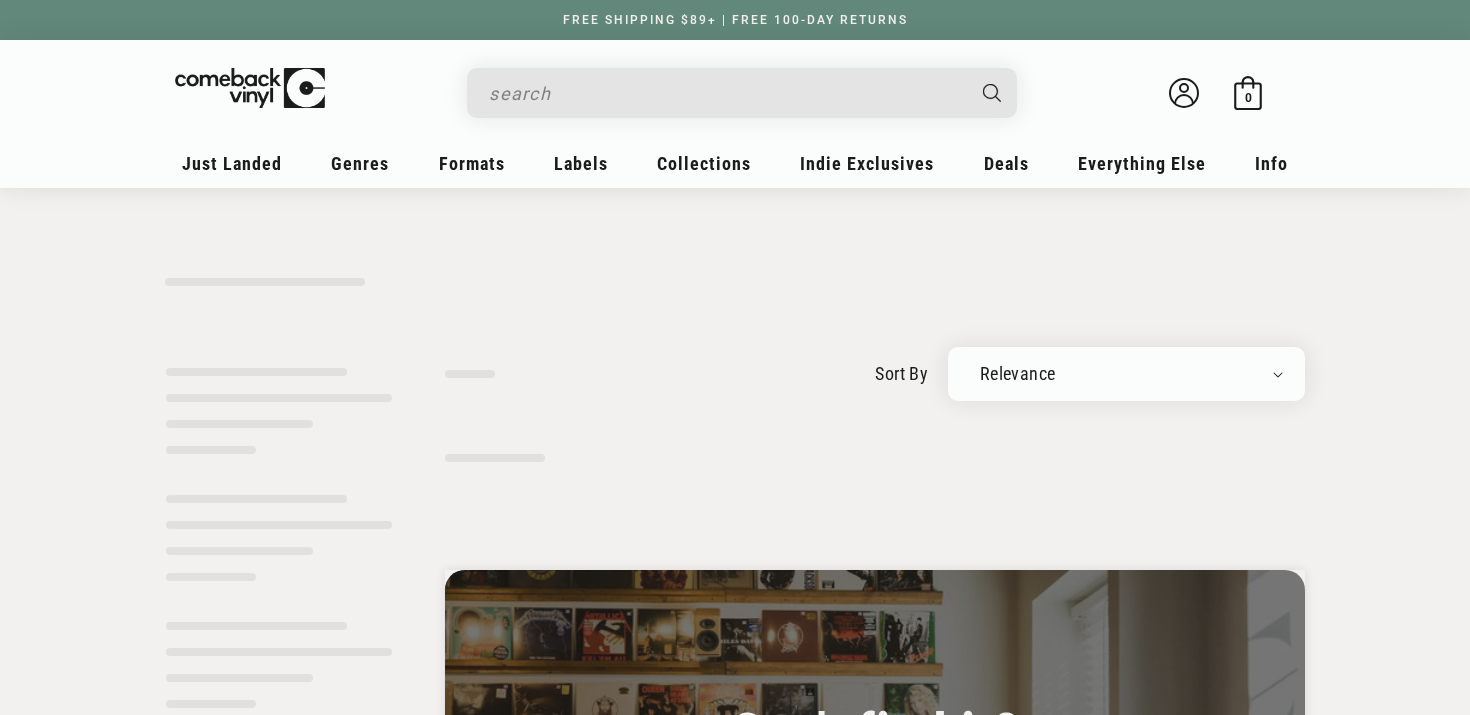 scroll, scrollTop: 0, scrollLeft: 0, axis: both 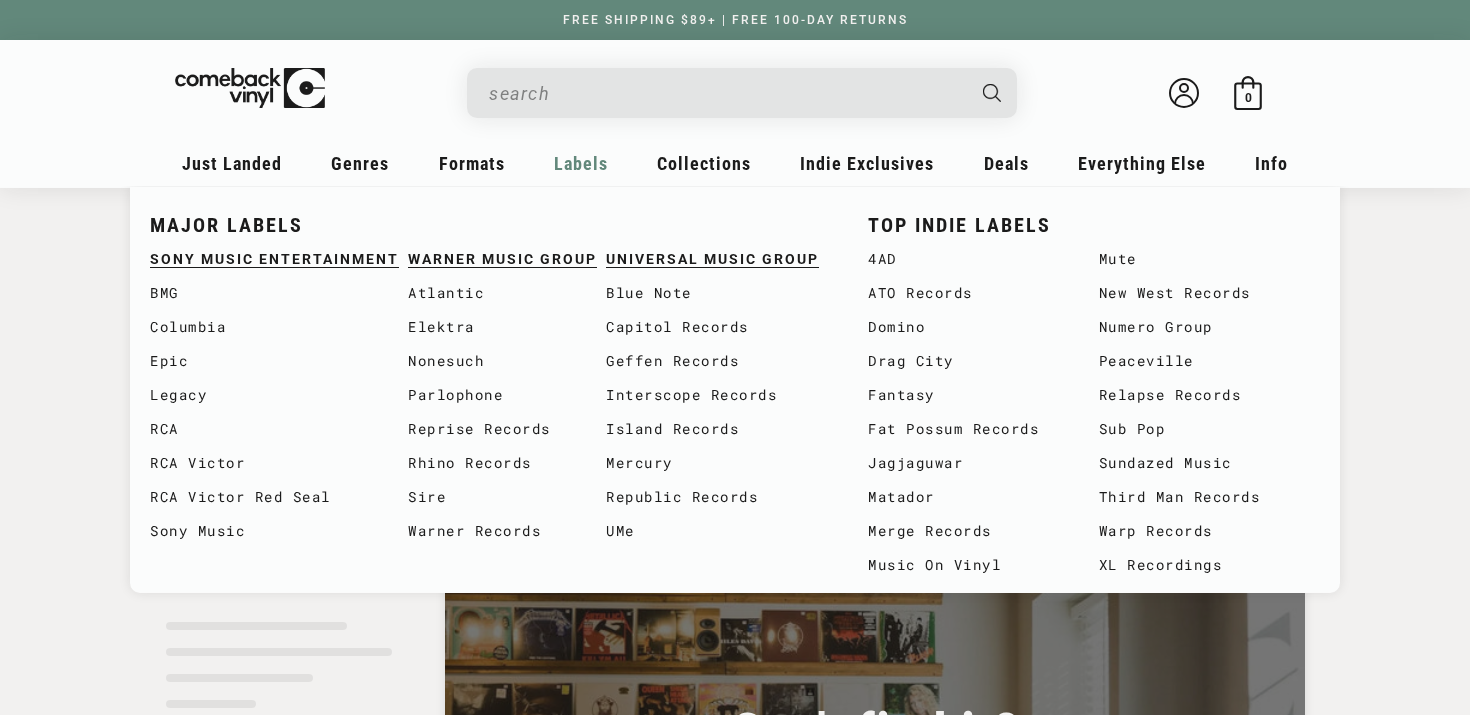 type on "michael jackson" 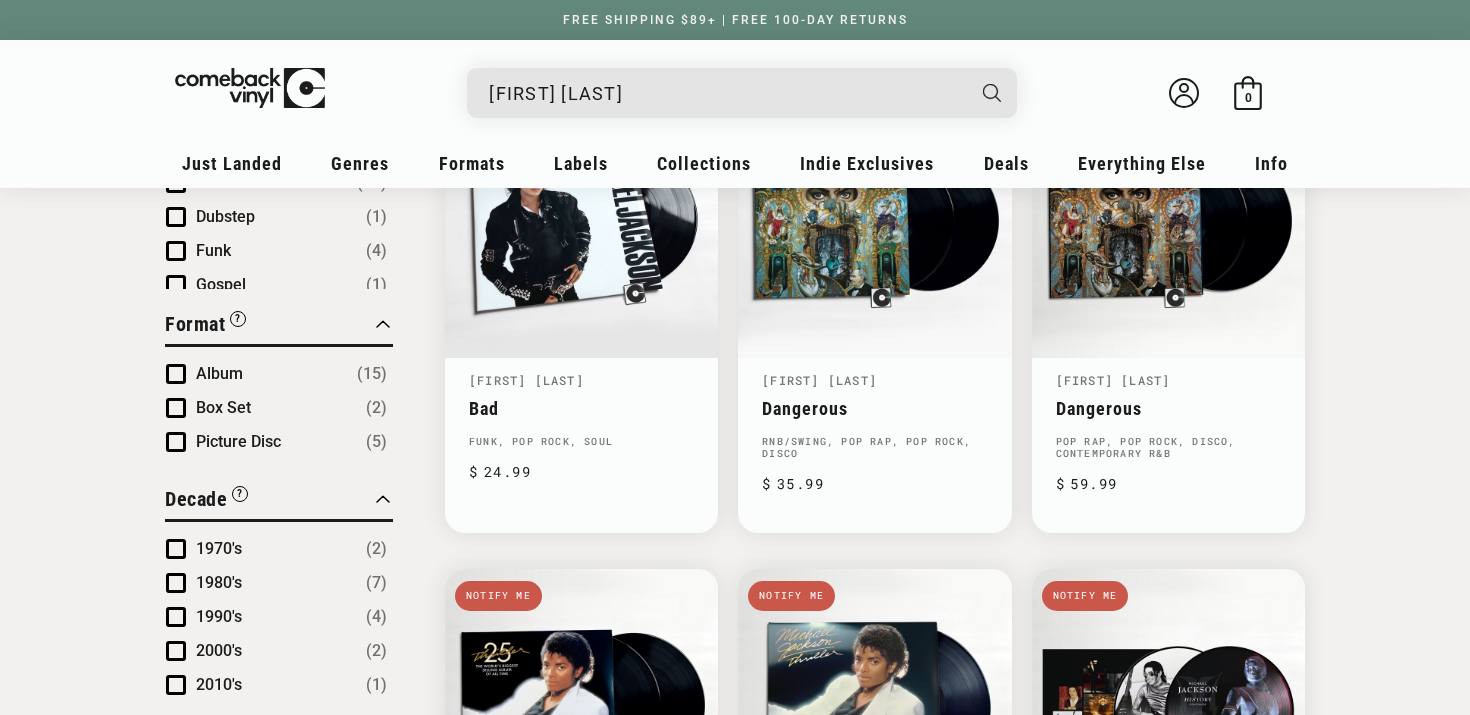 scroll, scrollTop: 909, scrollLeft: 0, axis: vertical 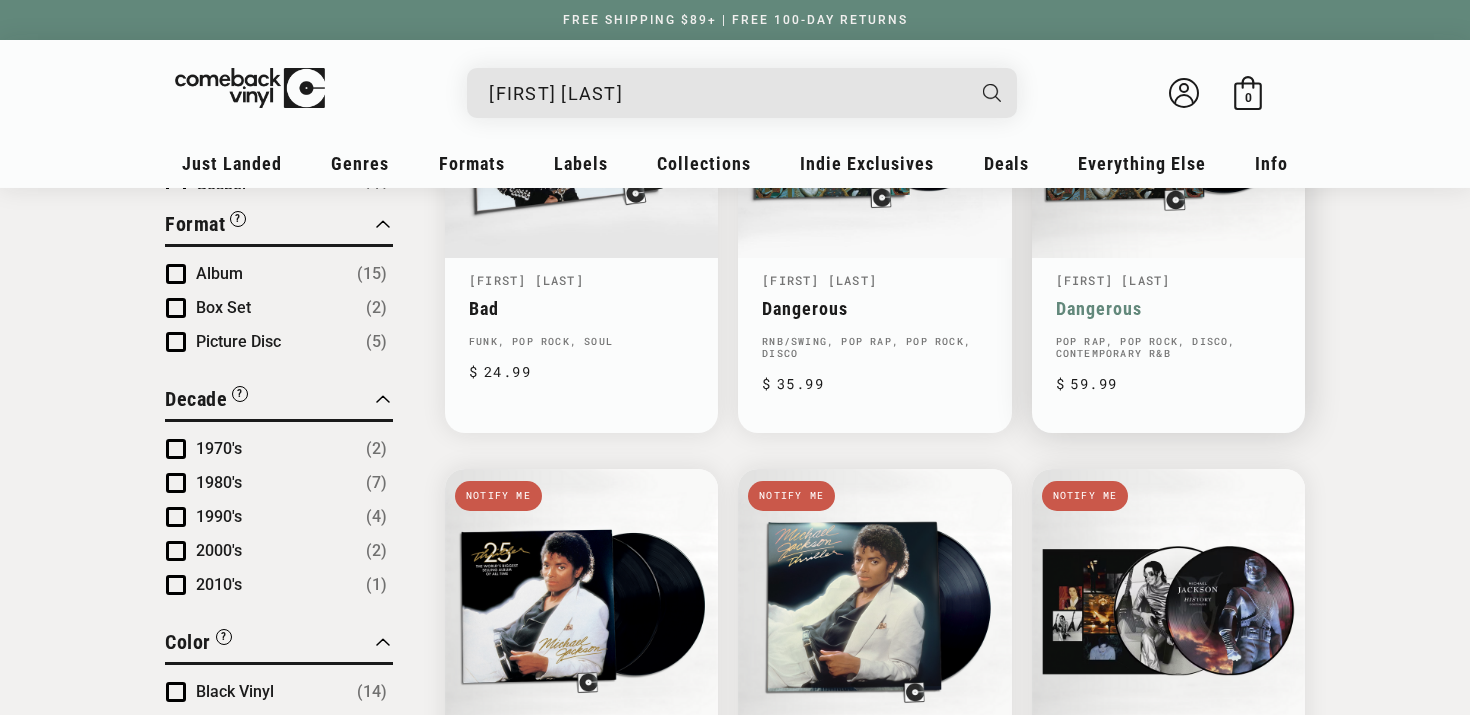 click on "Dangerous" at bounding box center [1168, 308] 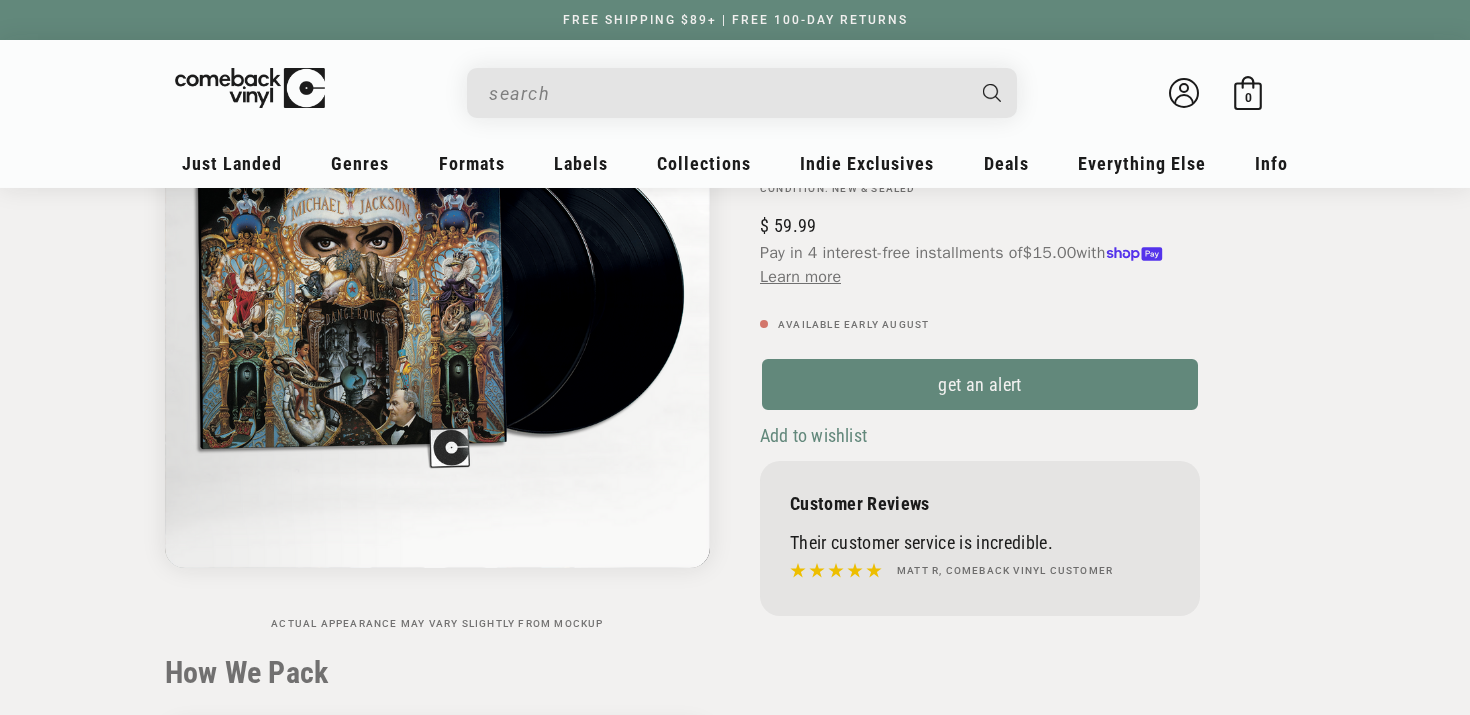 scroll, scrollTop: 284, scrollLeft: 0, axis: vertical 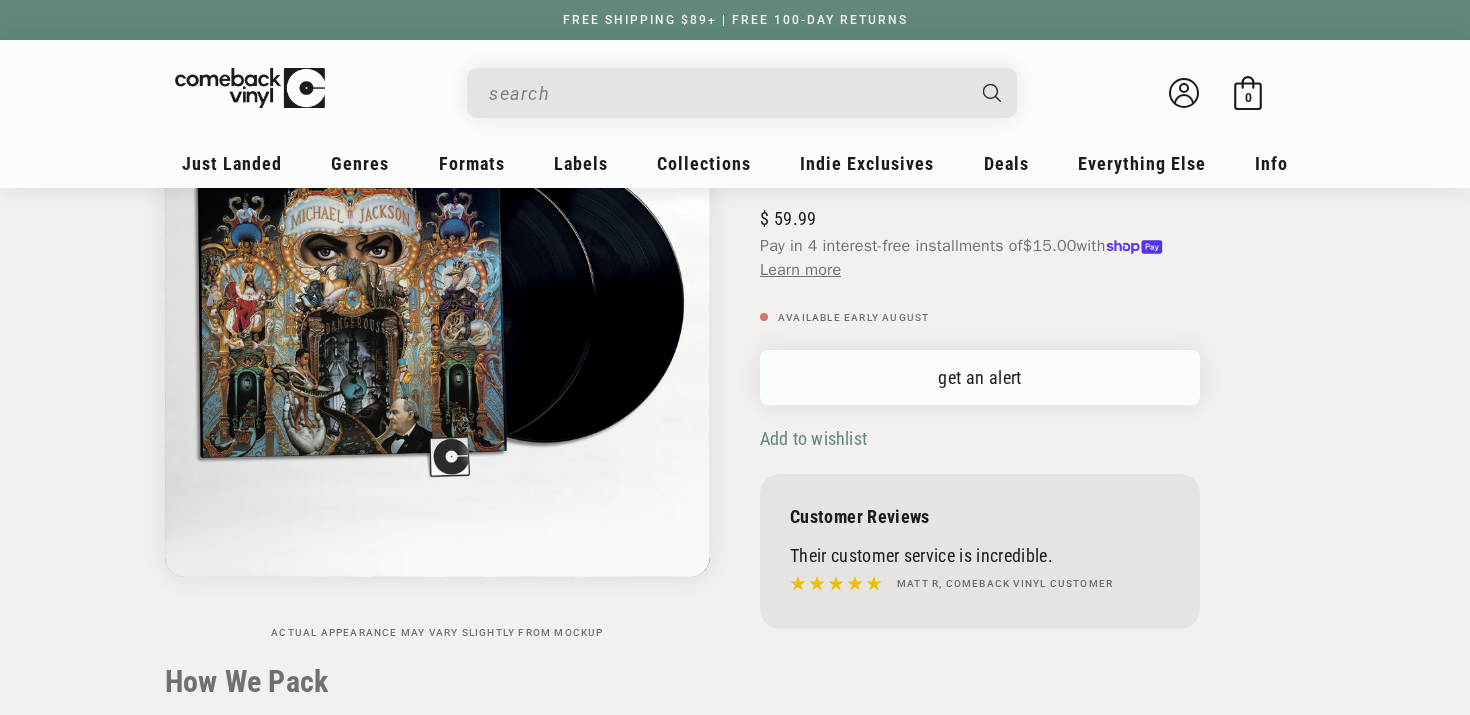 click on "get an alert" at bounding box center (980, 377) 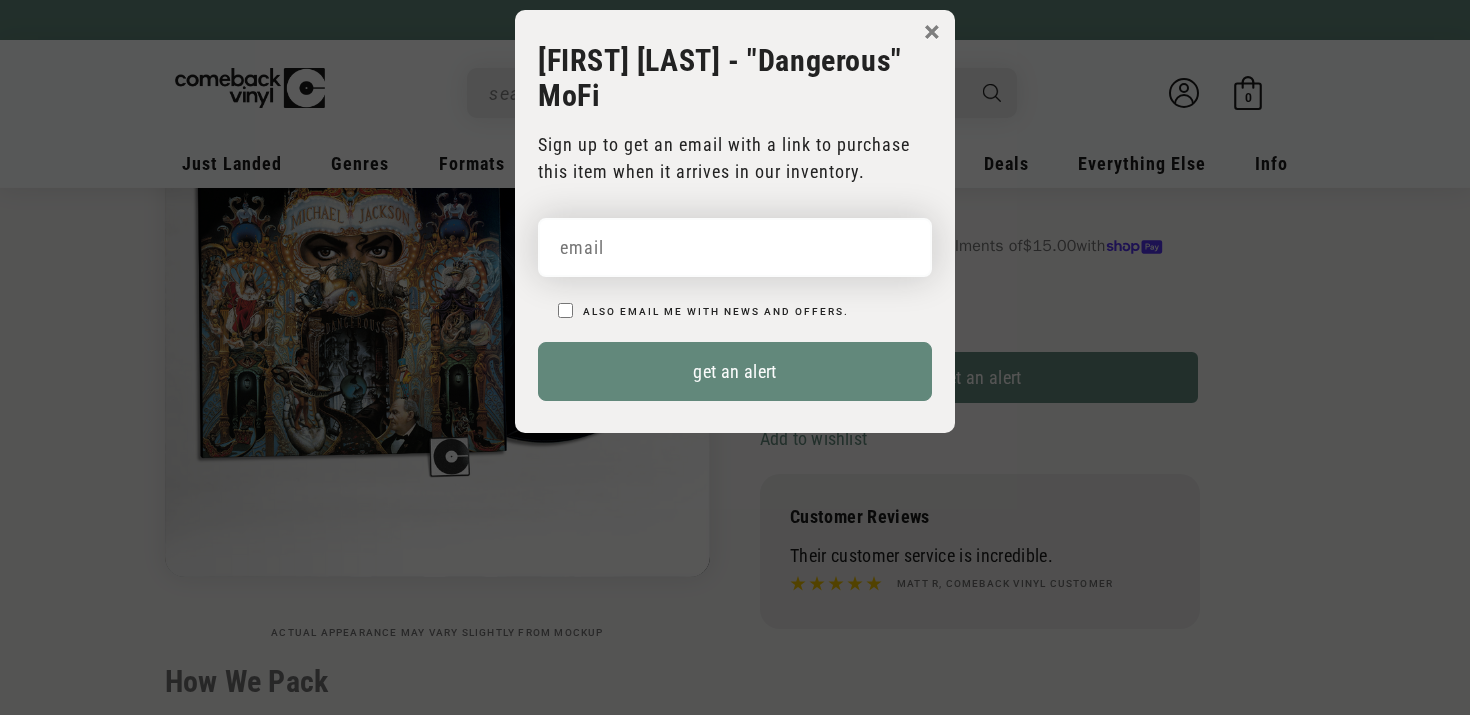 click at bounding box center (735, 247) 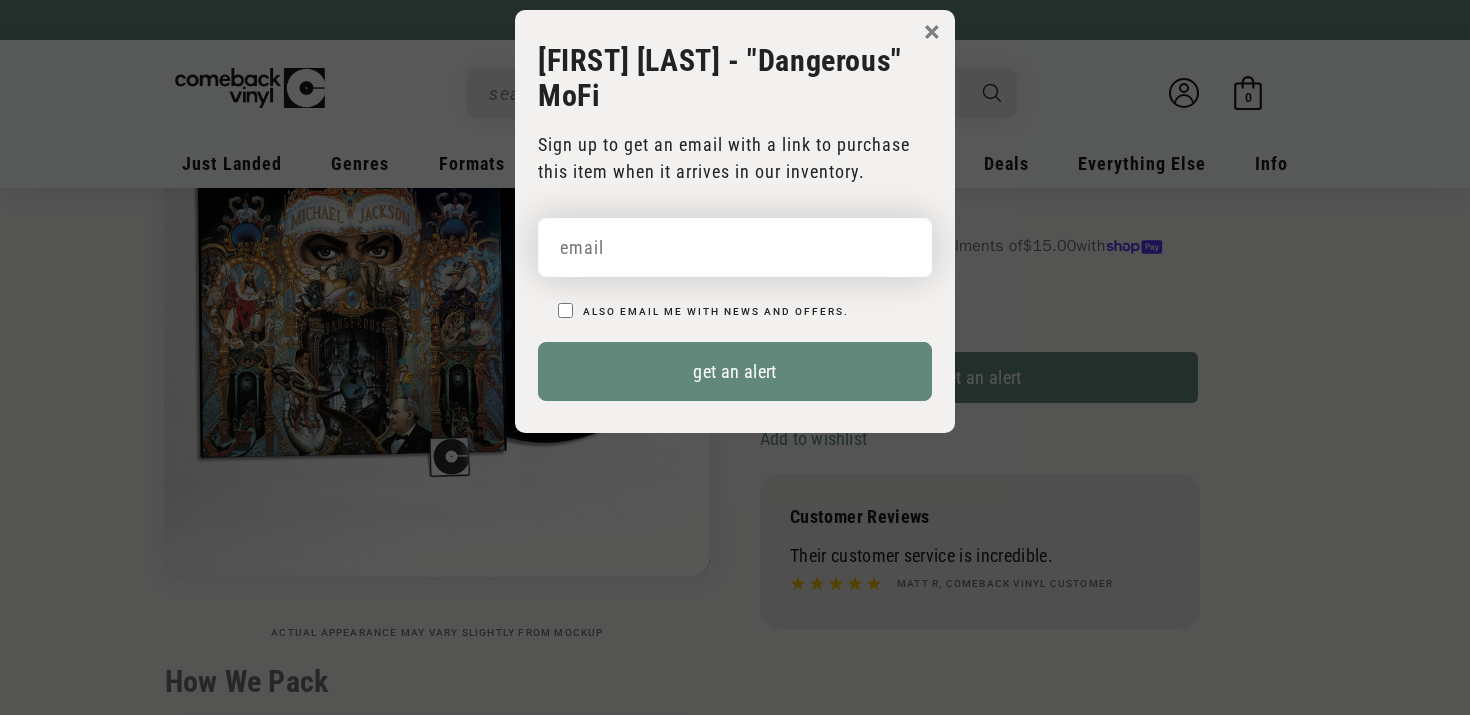 type on "ndalton13@outlook.com" 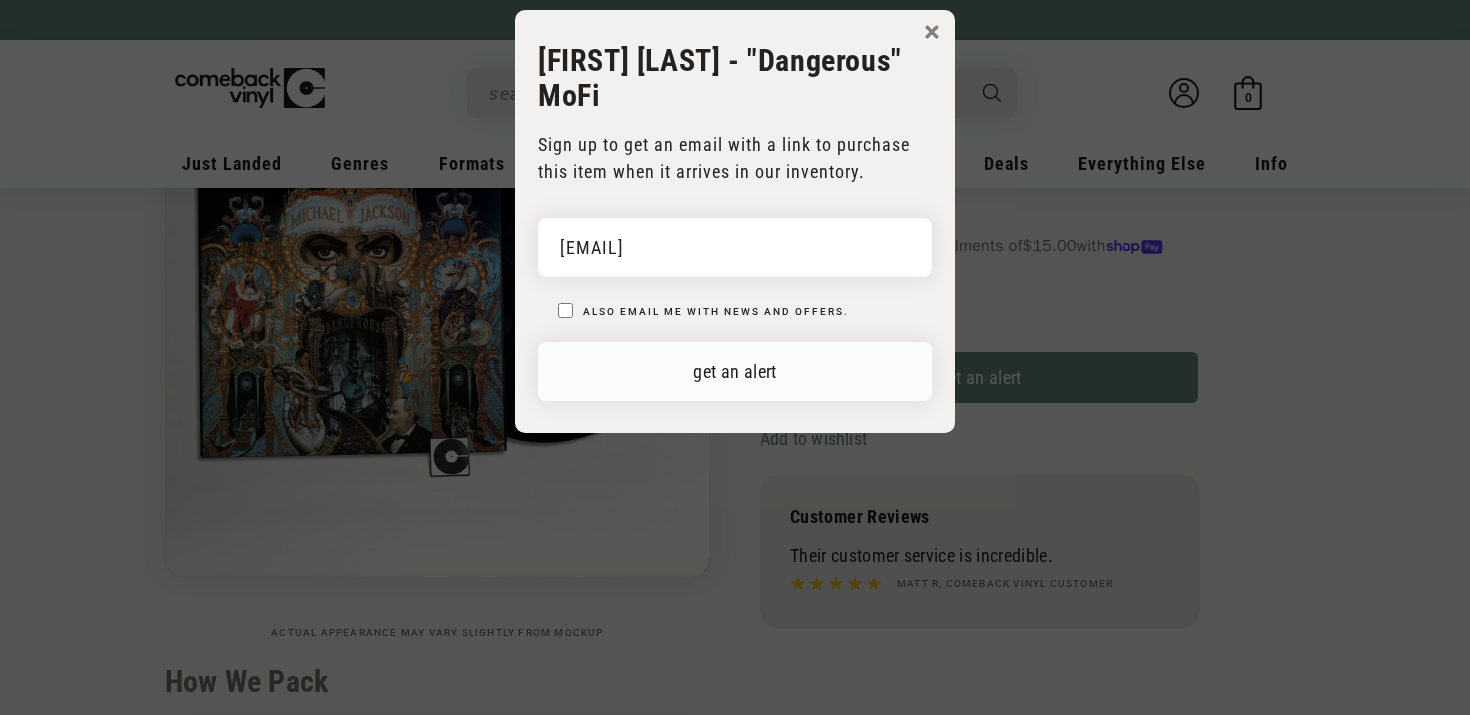 click on "get an alert" at bounding box center (735, 371) 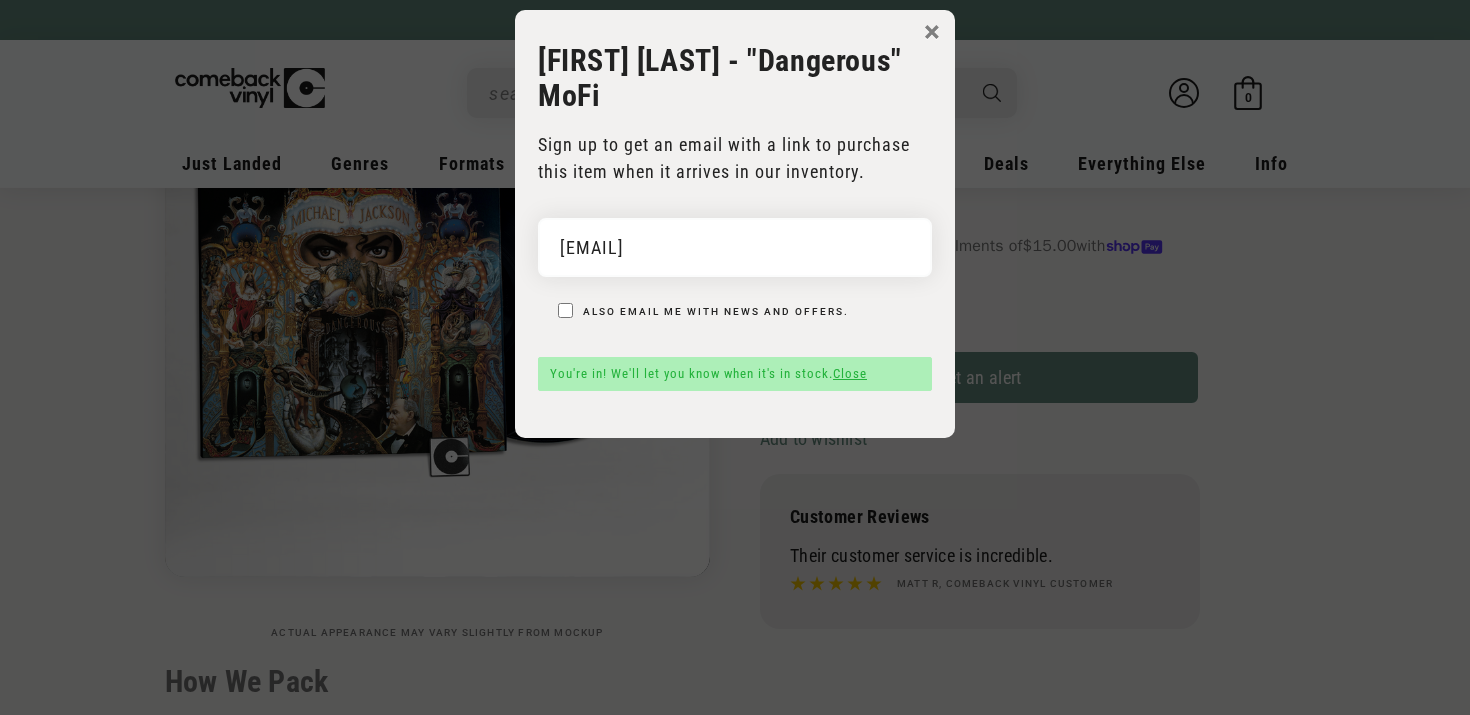 click on "×" at bounding box center [932, 32] 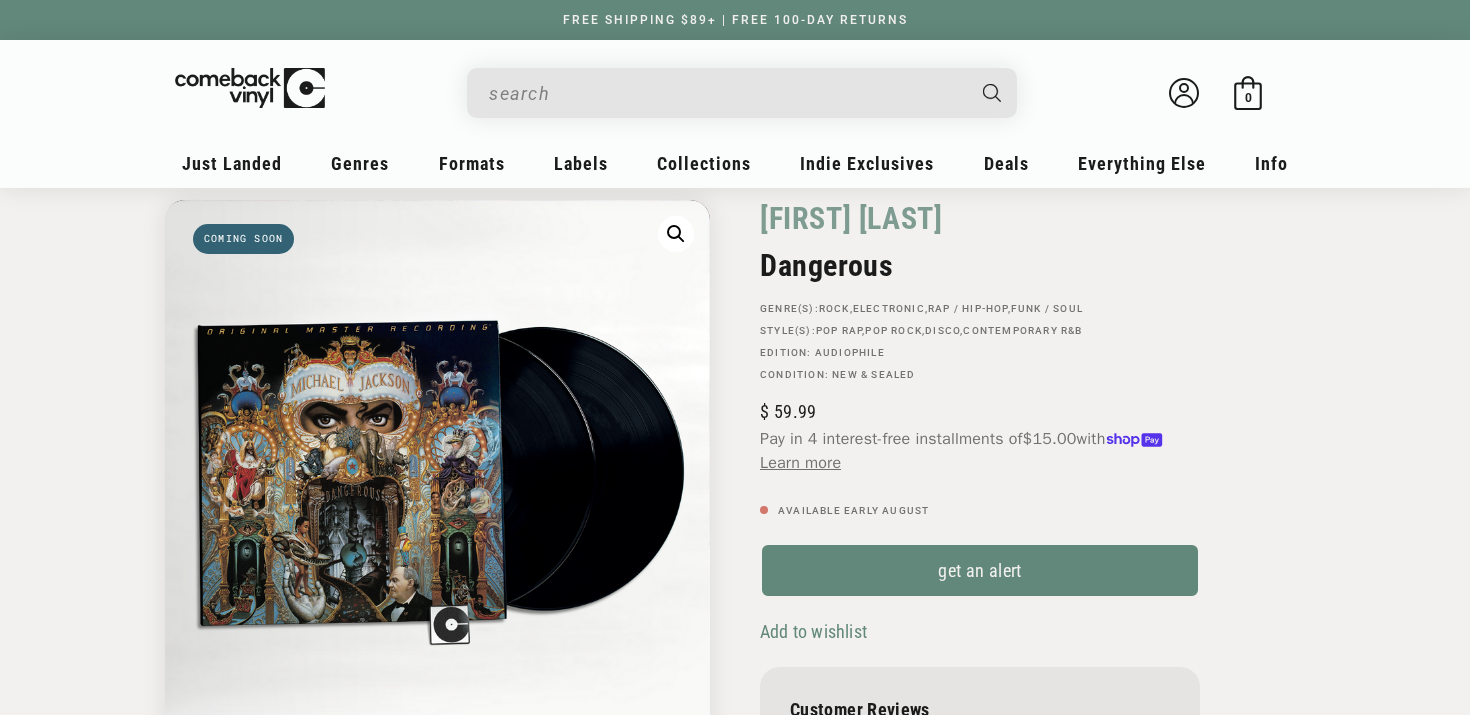 scroll, scrollTop: 0, scrollLeft: 0, axis: both 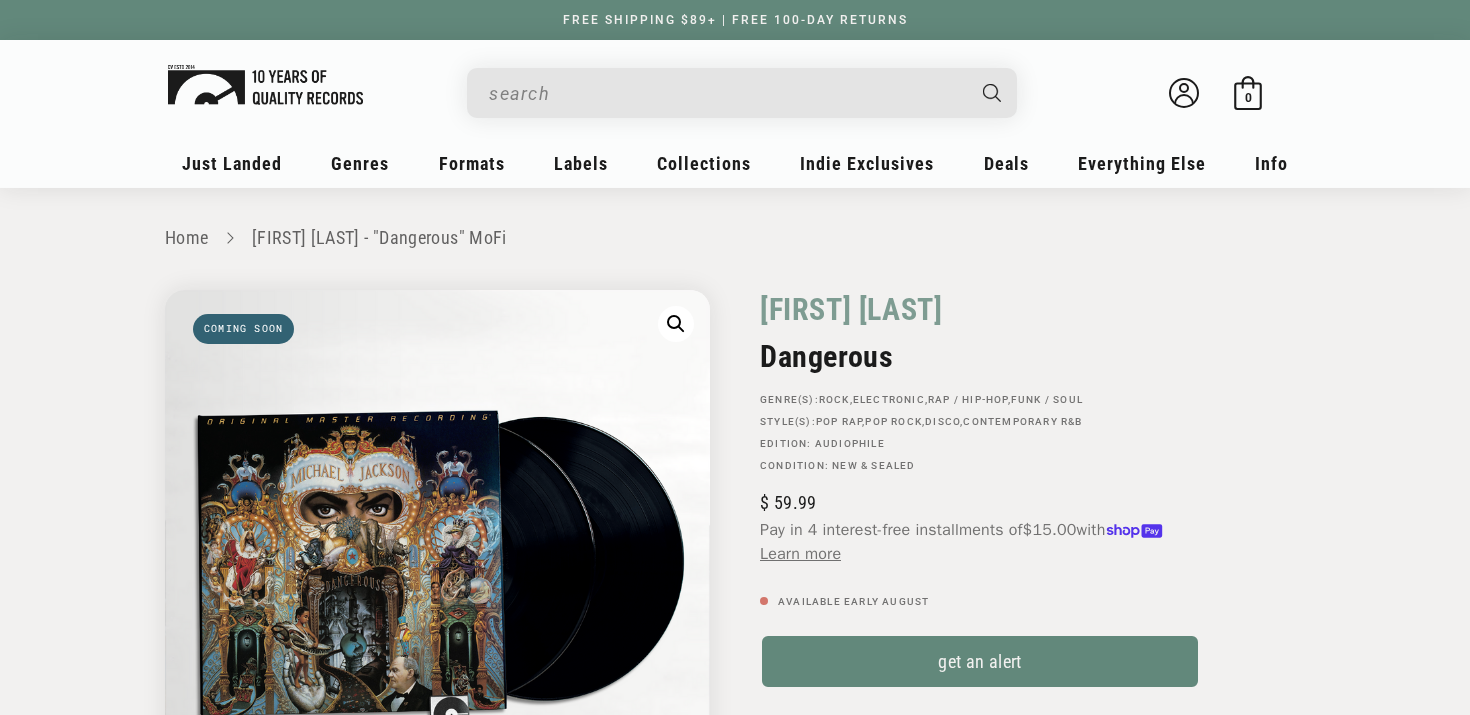 click at bounding box center (265, 85) 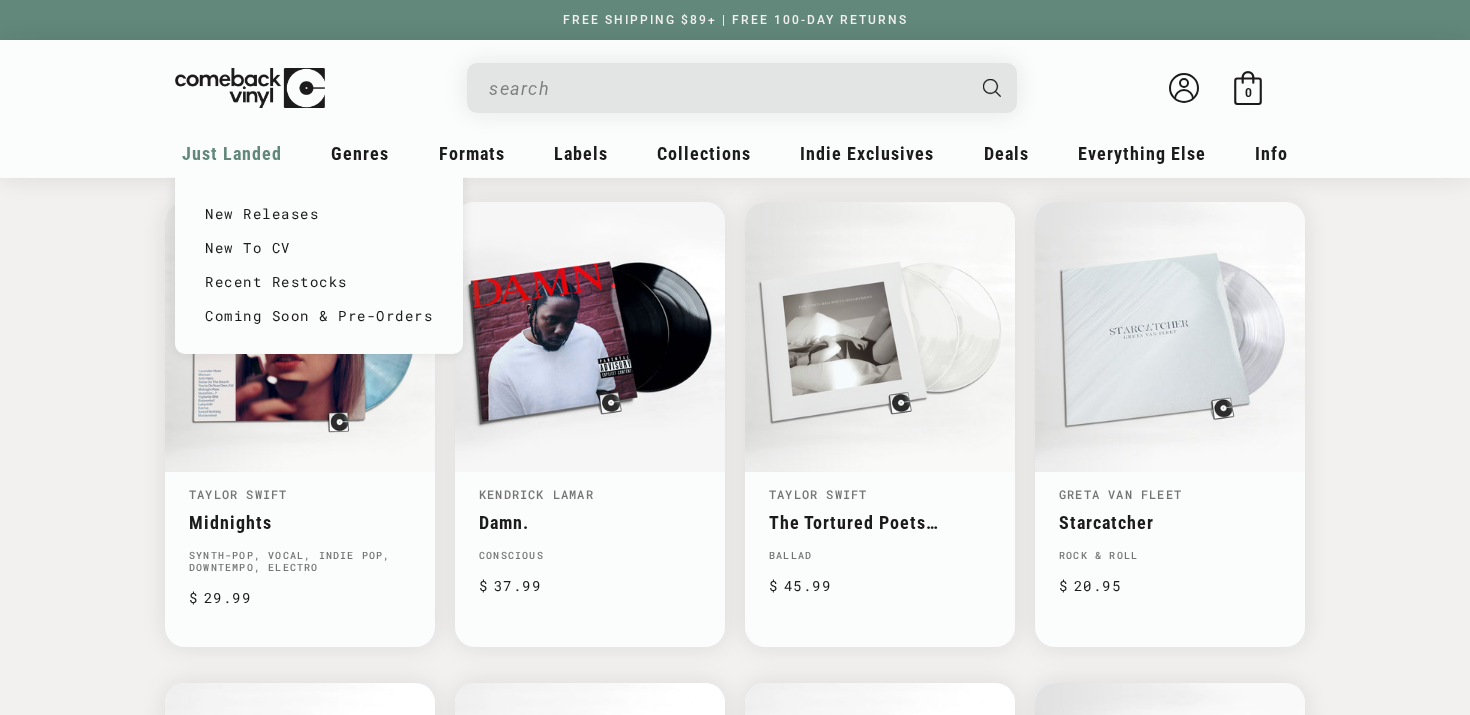 scroll, scrollTop: 1093, scrollLeft: 0, axis: vertical 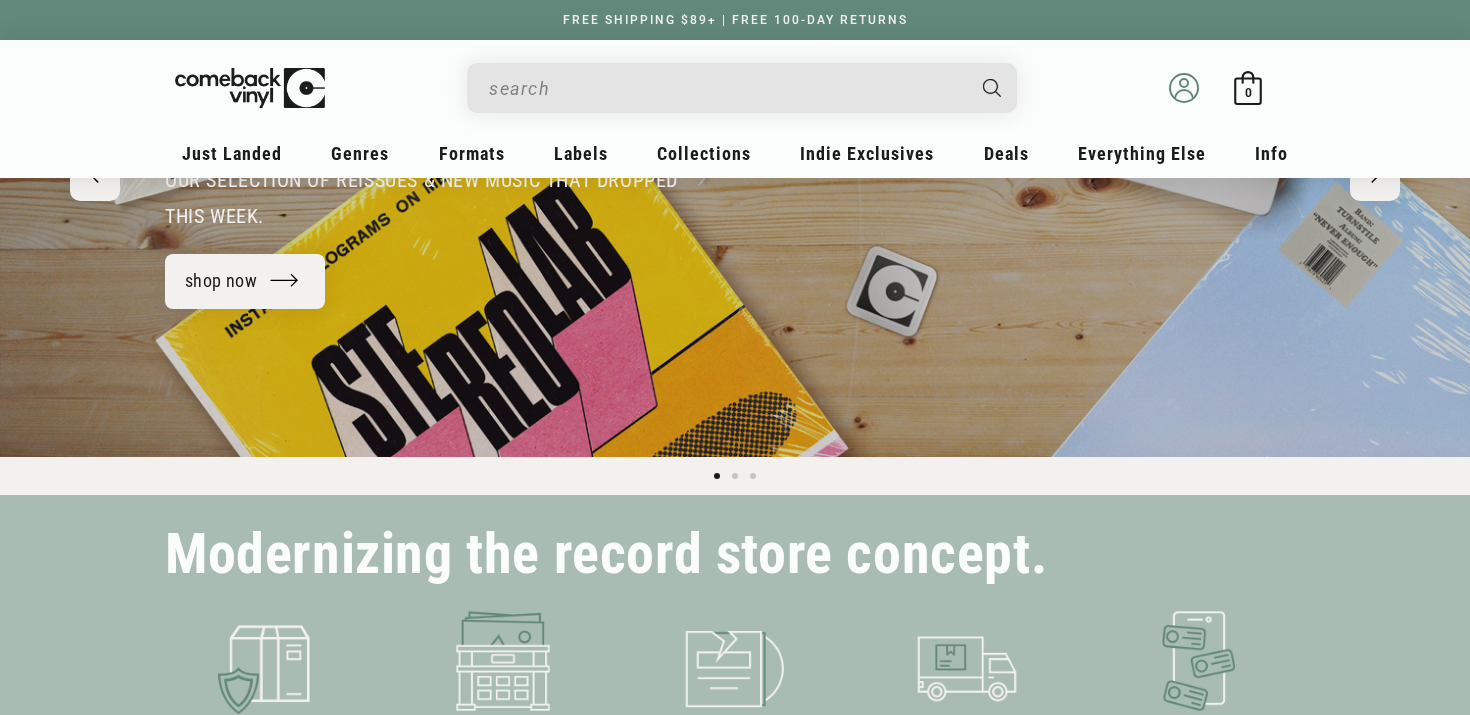 click 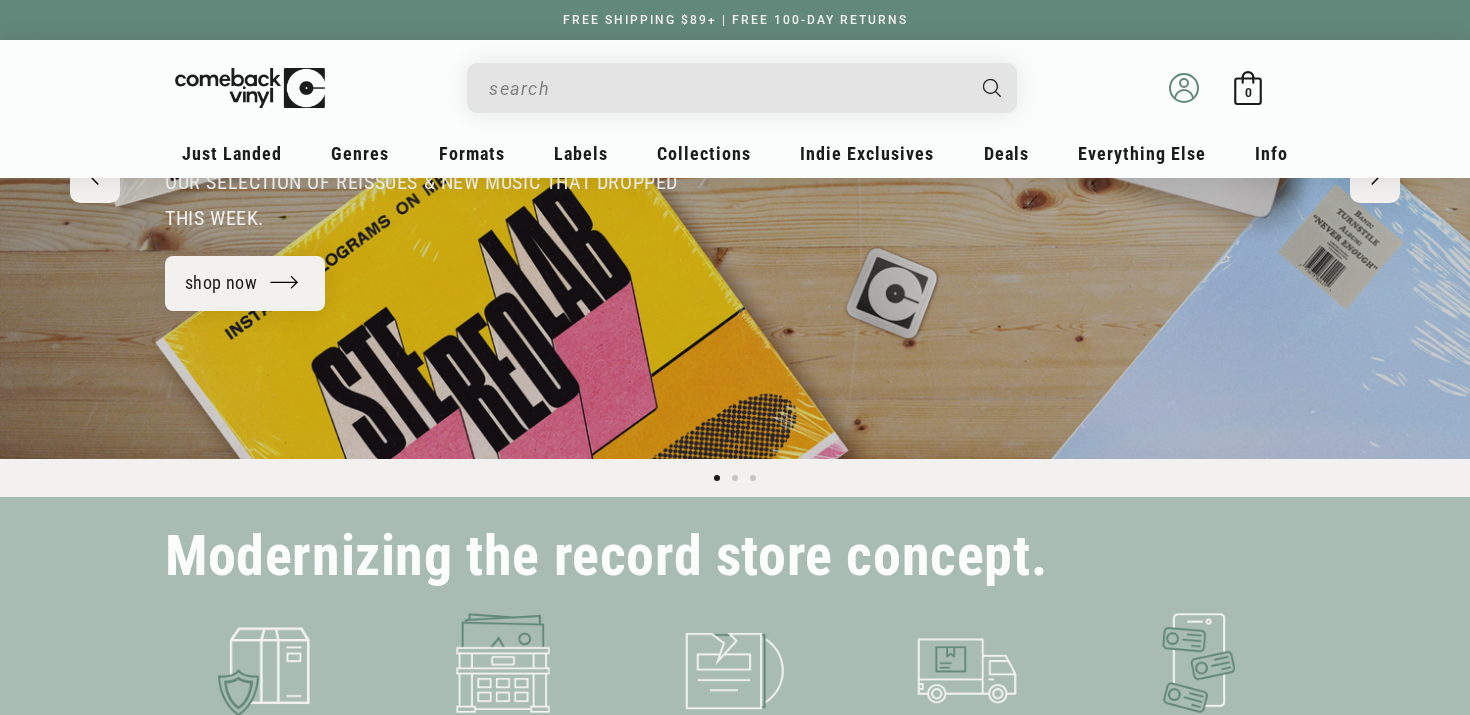 scroll, scrollTop: 324, scrollLeft: 0, axis: vertical 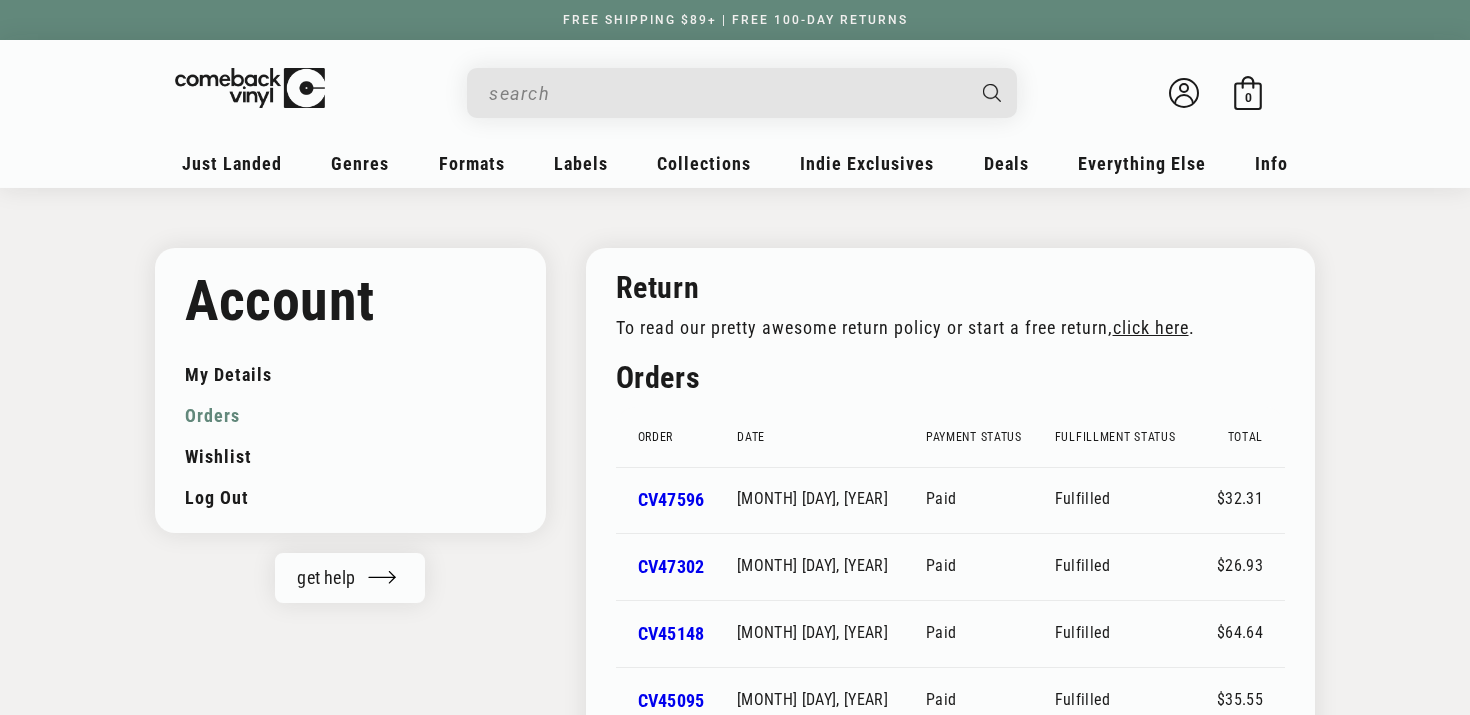 click at bounding box center [726, 93] 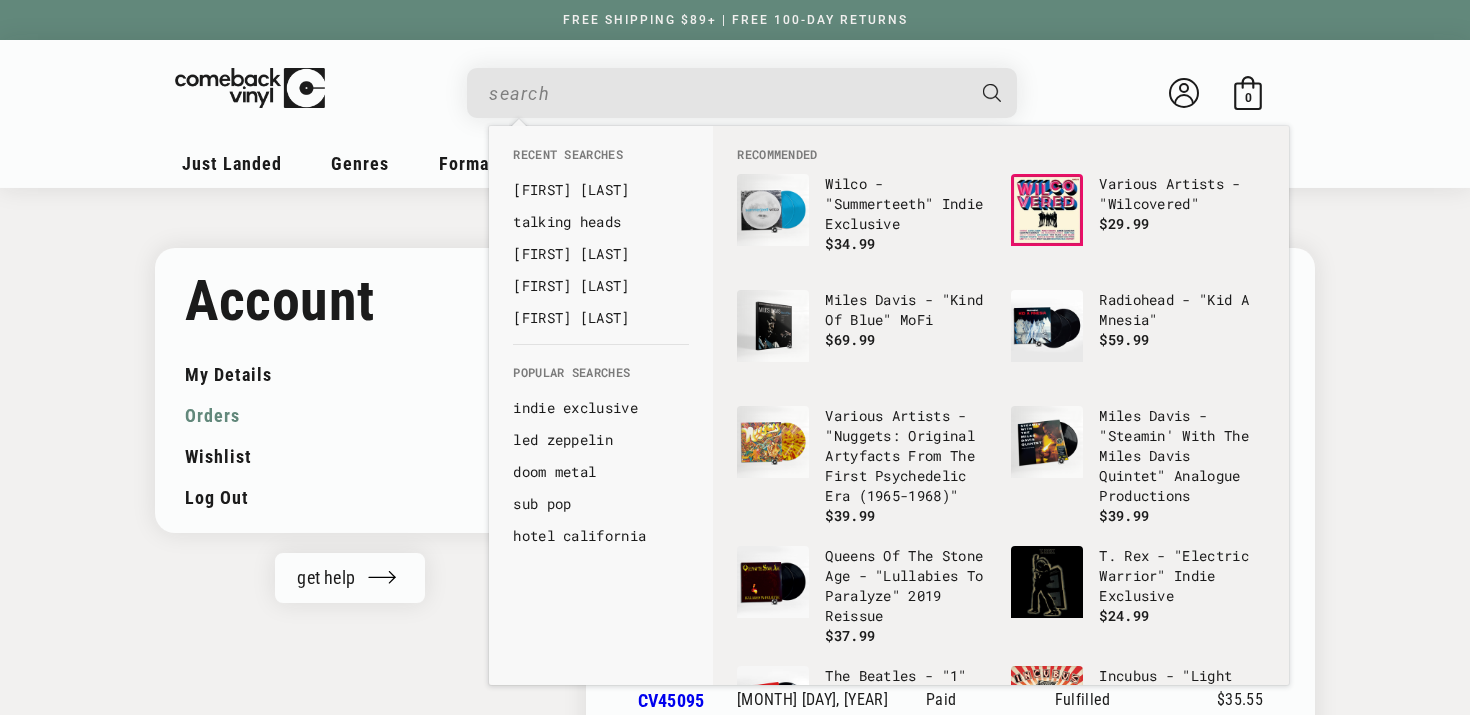 scroll, scrollTop: 6, scrollLeft: 0, axis: vertical 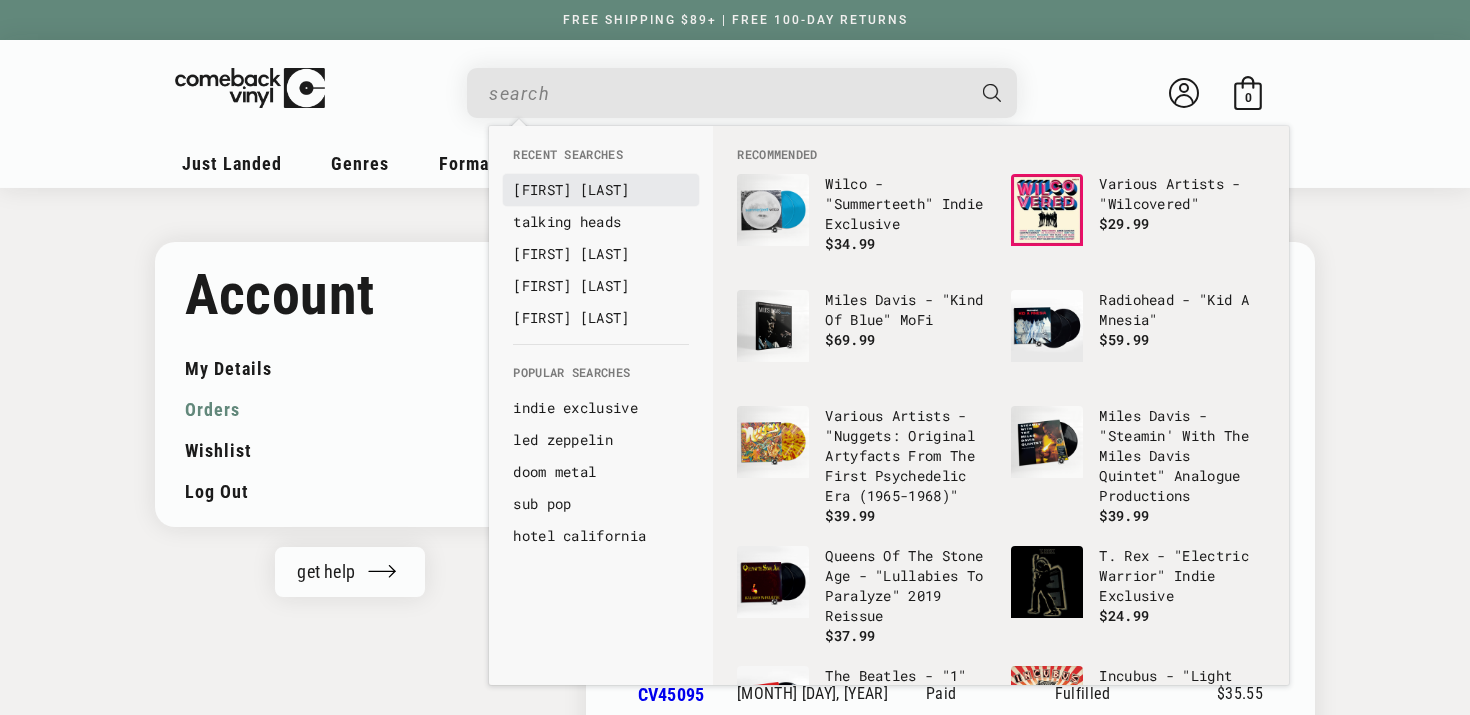 click on "[PERSON]" at bounding box center [601, 190] 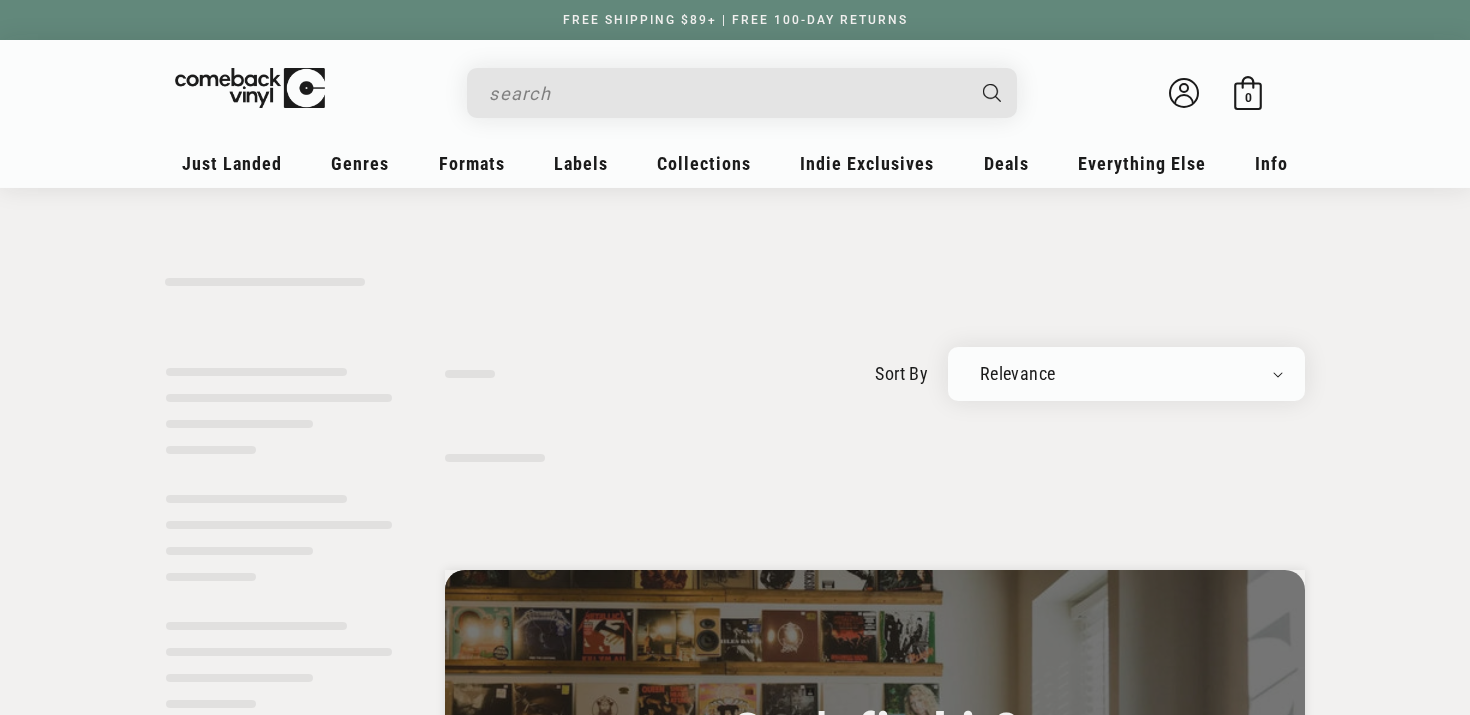 scroll, scrollTop: 0, scrollLeft: 0, axis: both 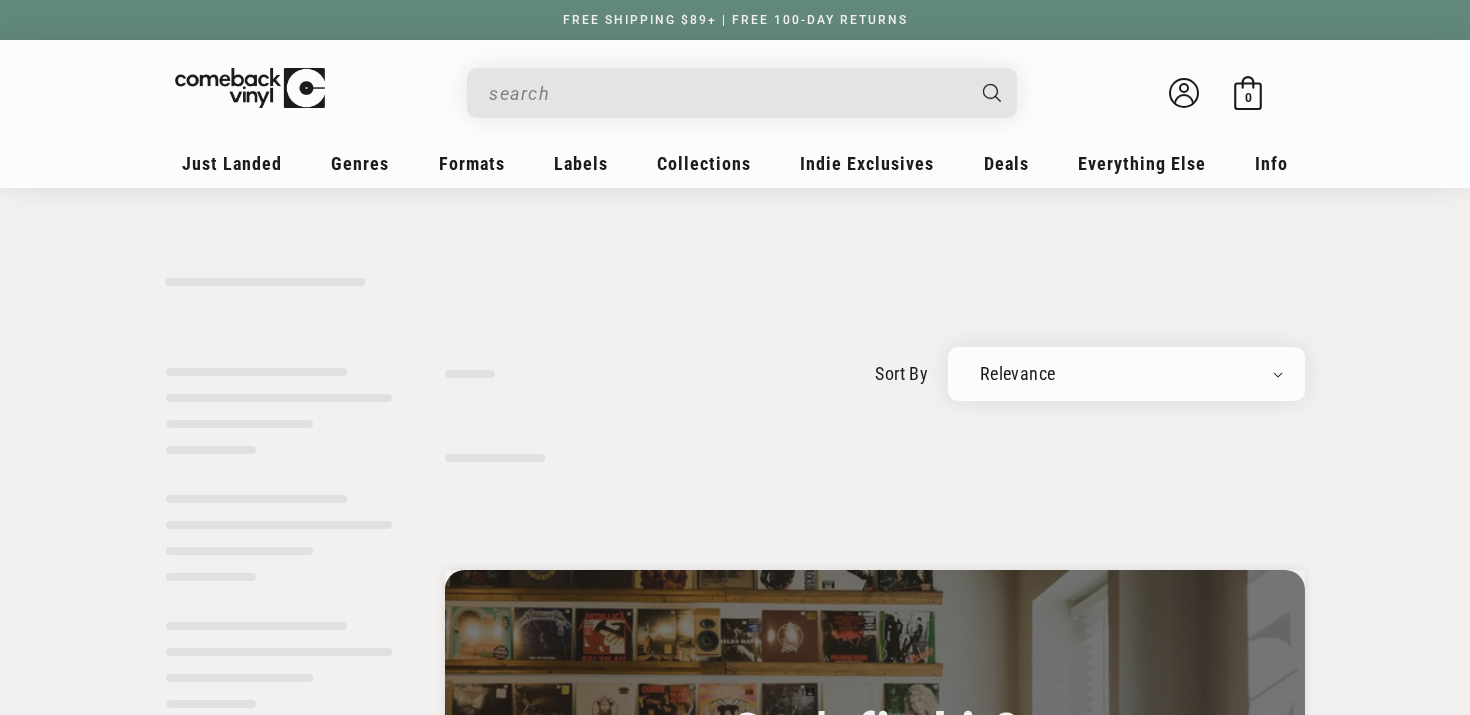 type on "michael jackson" 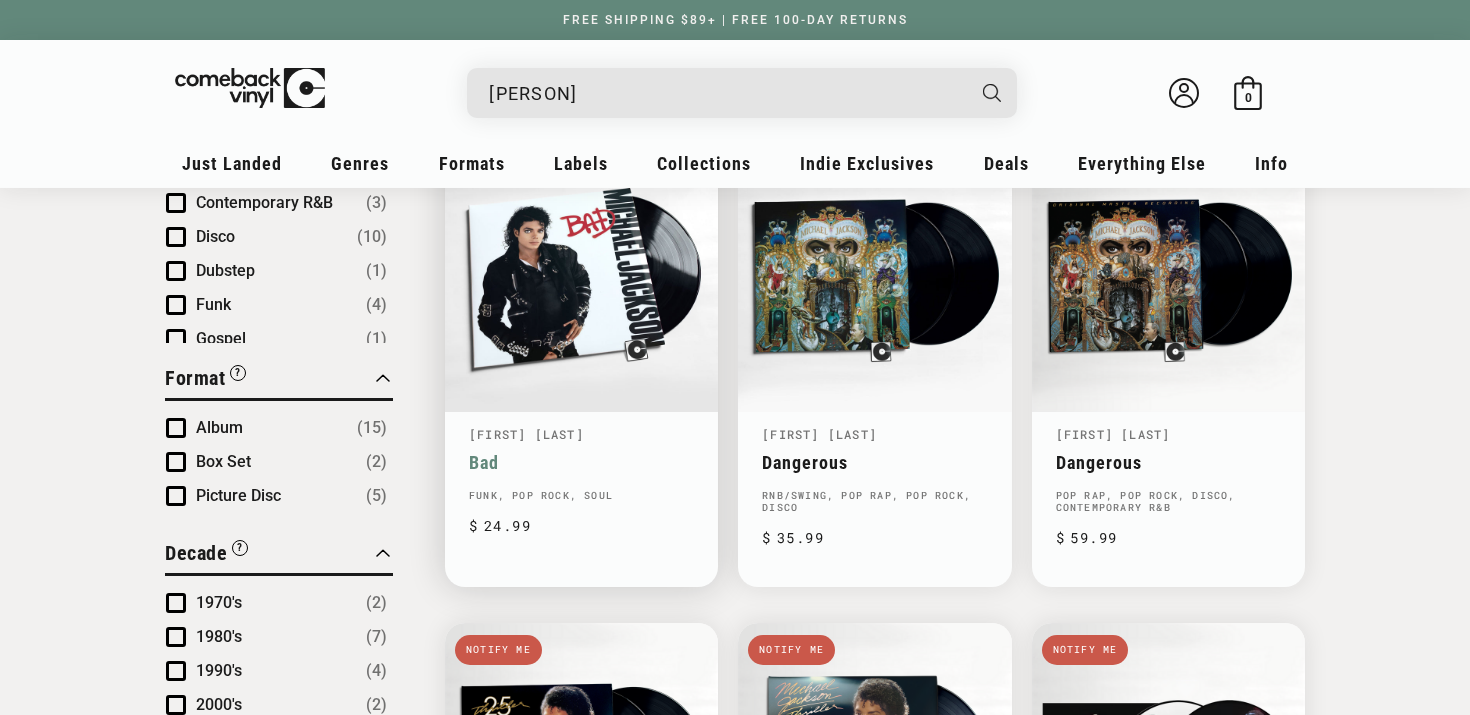 scroll, scrollTop: 785, scrollLeft: 0, axis: vertical 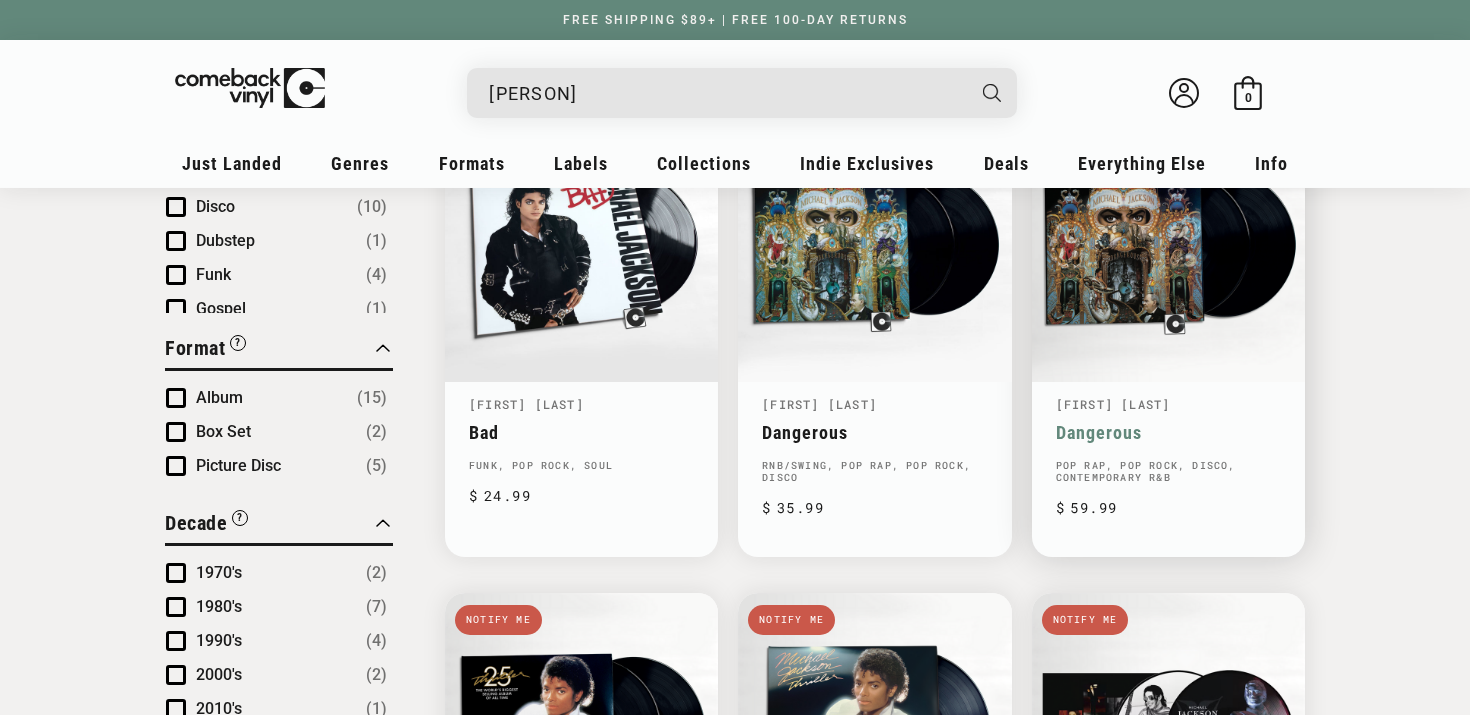 click on "Dangerous" at bounding box center (1168, 432) 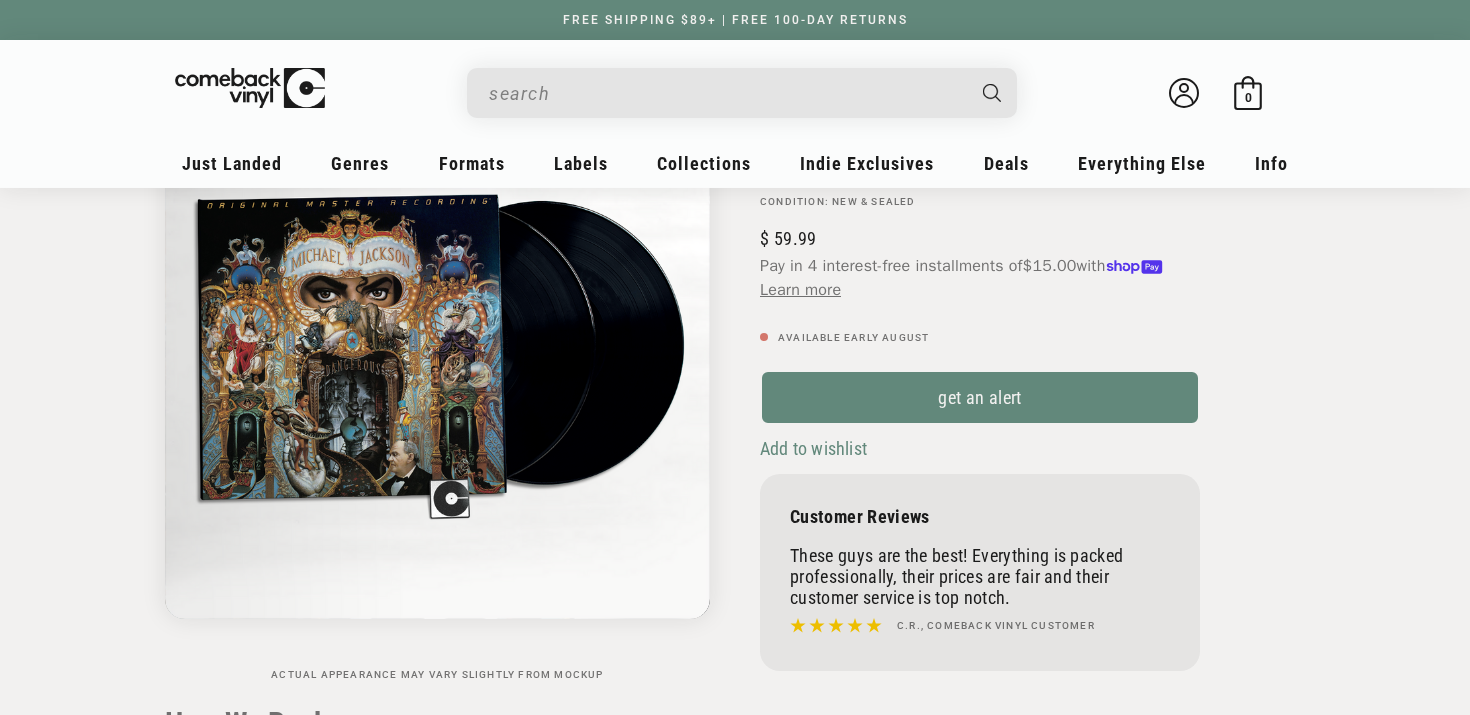 scroll, scrollTop: 278, scrollLeft: 0, axis: vertical 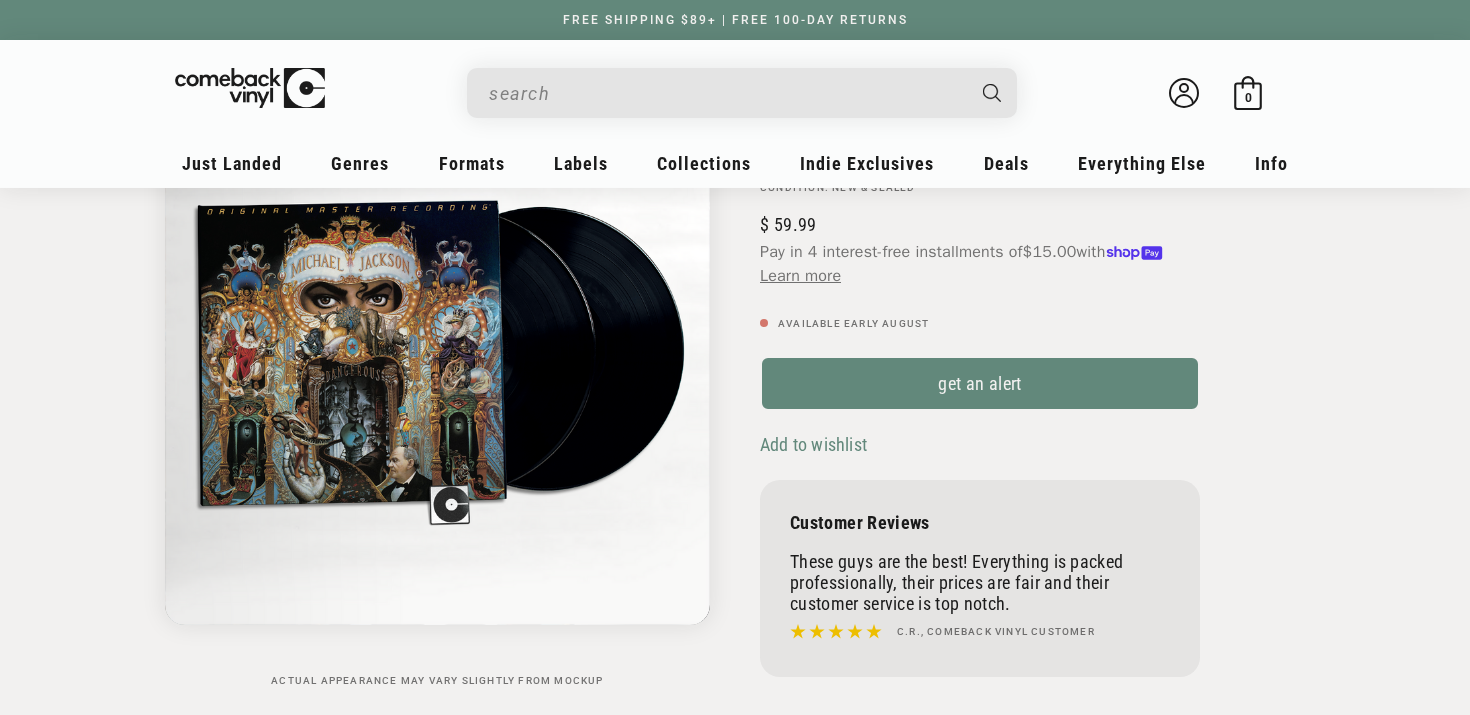 click on "Add to wishlist" at bounding box center [813, 444] 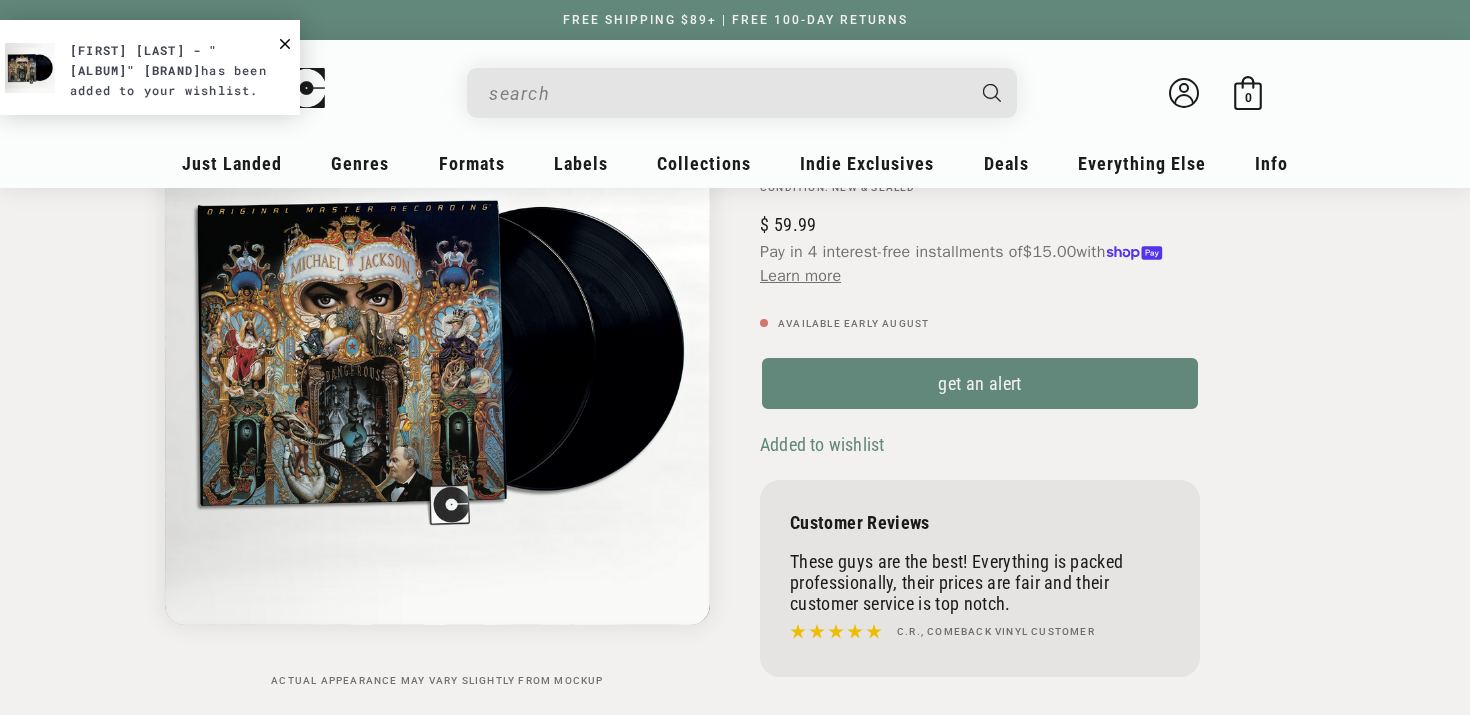 click on "[FIRST] [LAST] - "[ALBUM]" [BRAND]" at bounding box center (144, 60) 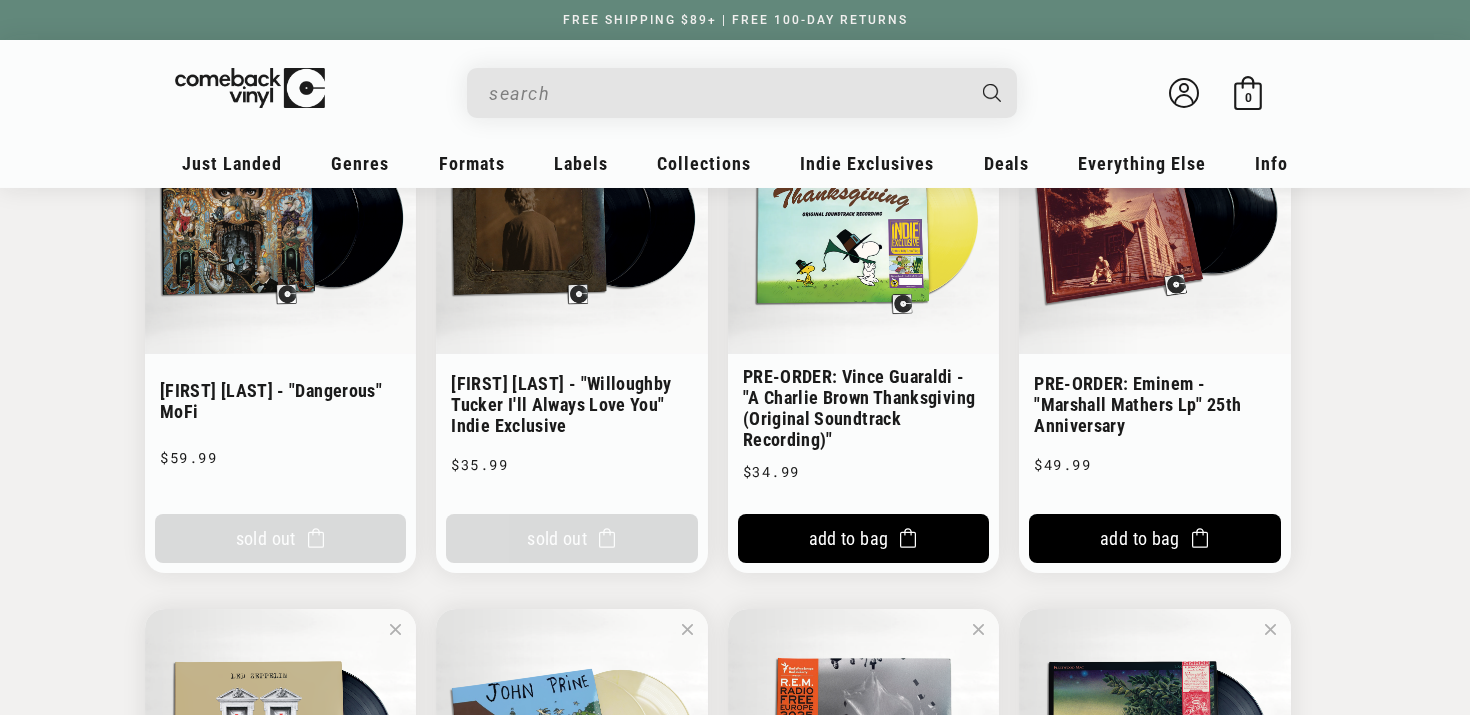 scroll, scrollTop: 0, scrollLeft: 0, axis: both 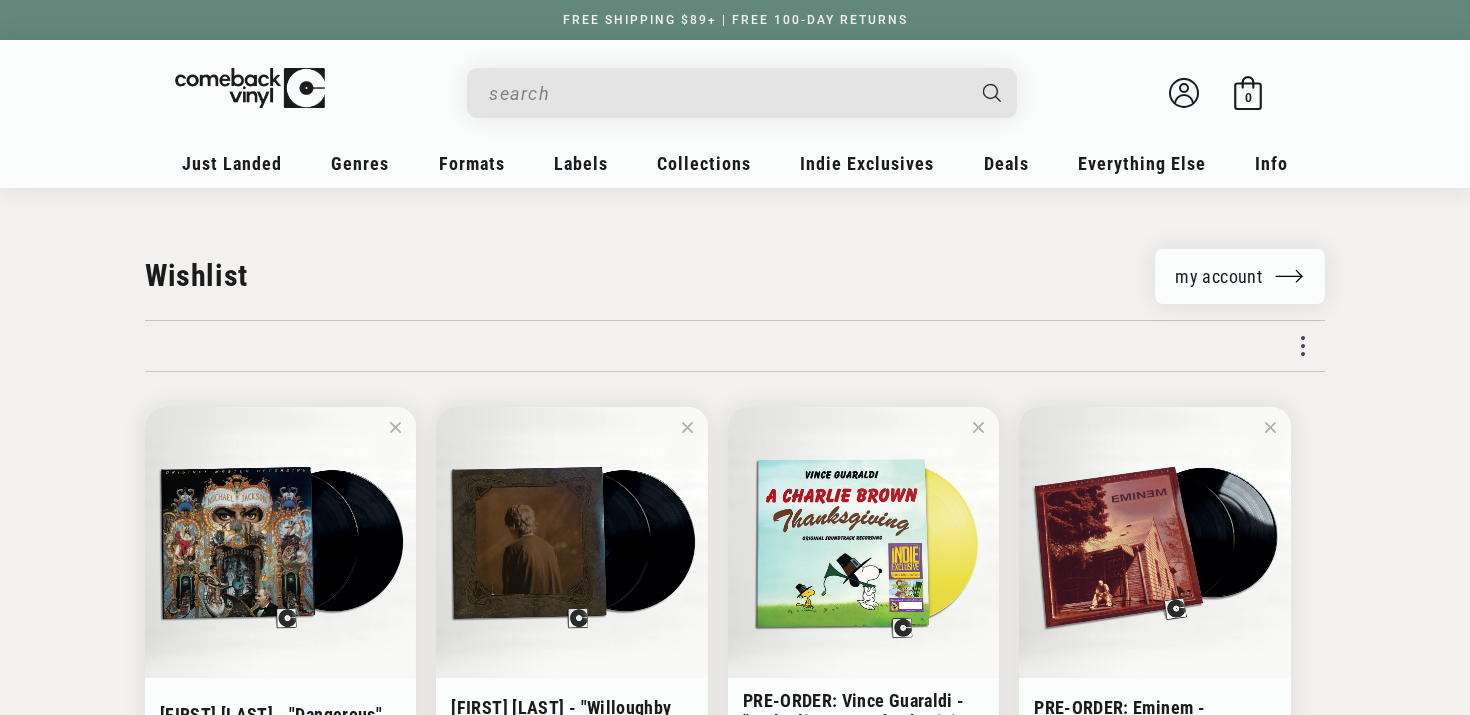 click at bounding box center [726, 93] 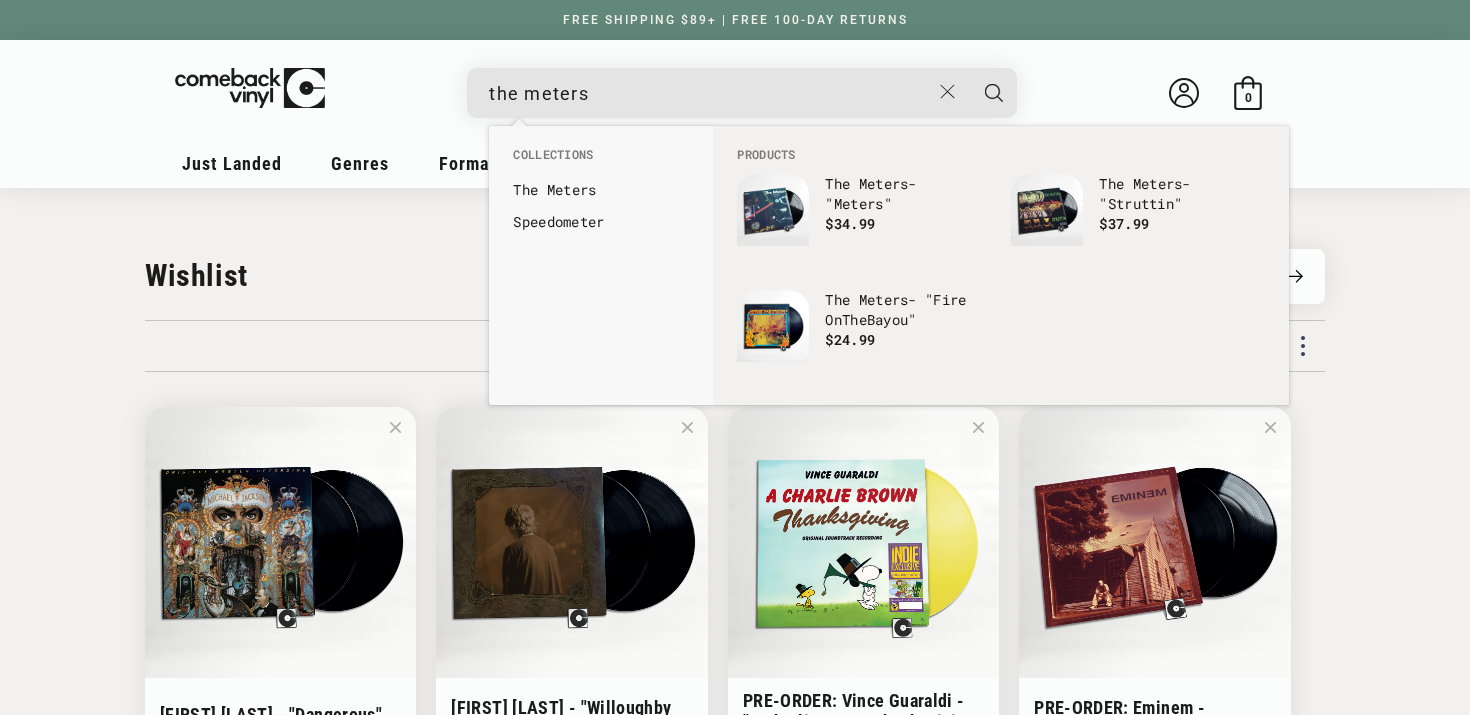 type on "the meters" 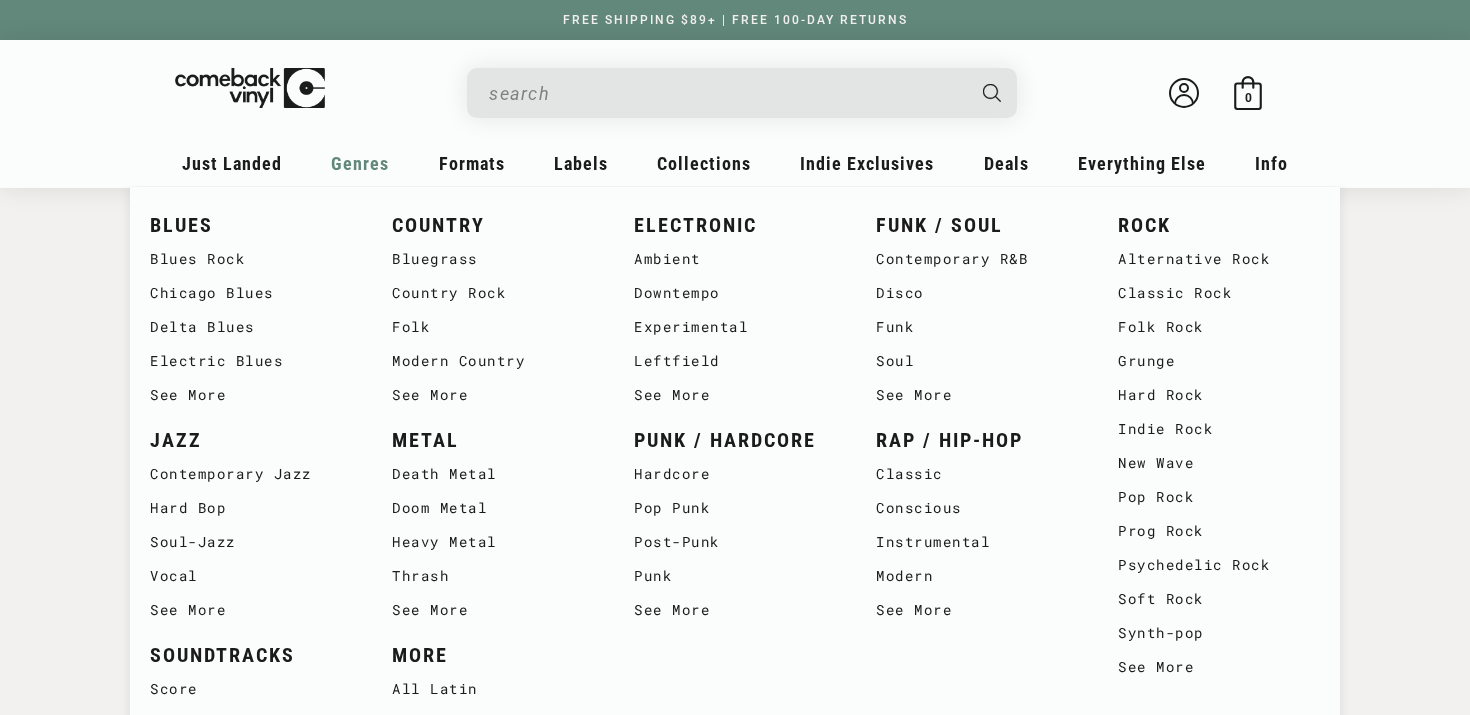 scroll, scrollTop: 0, scrollLeft: 0, axis: both 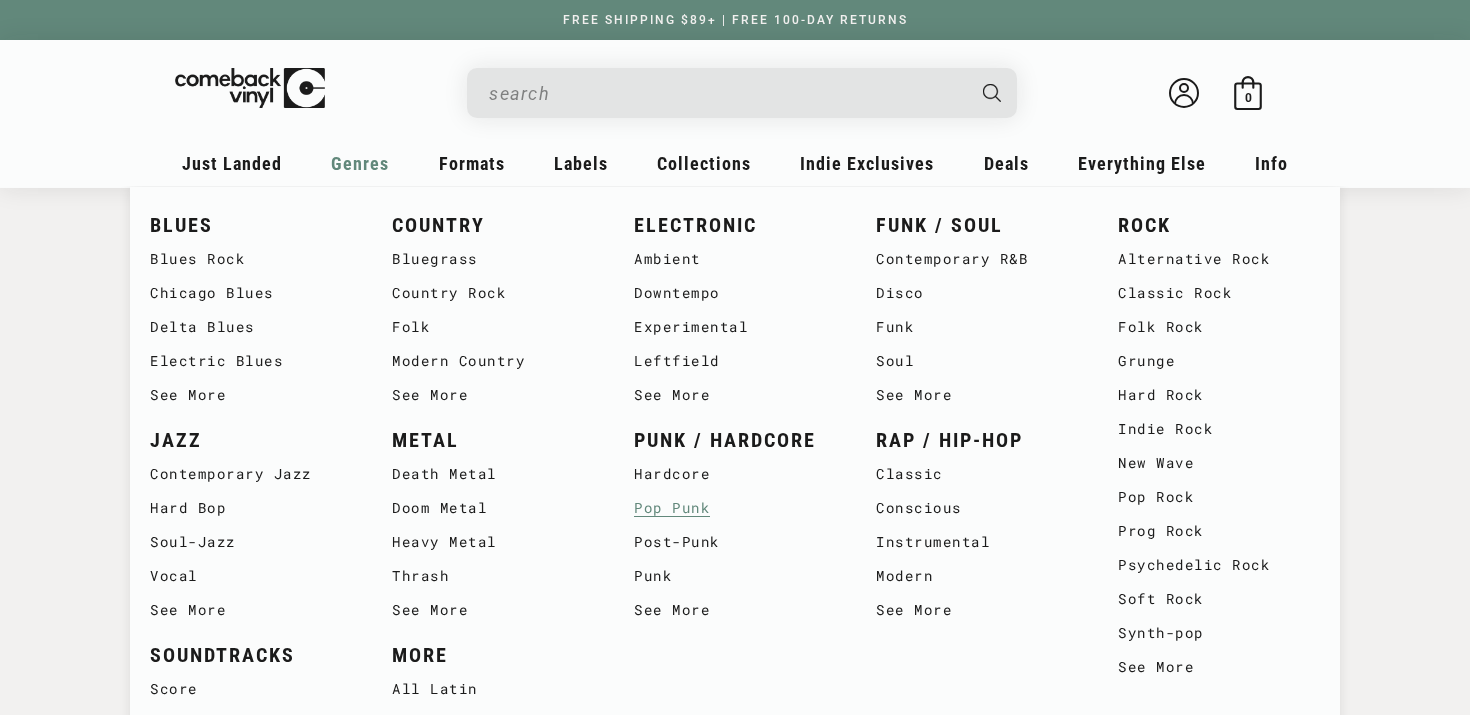 type on "the meters" 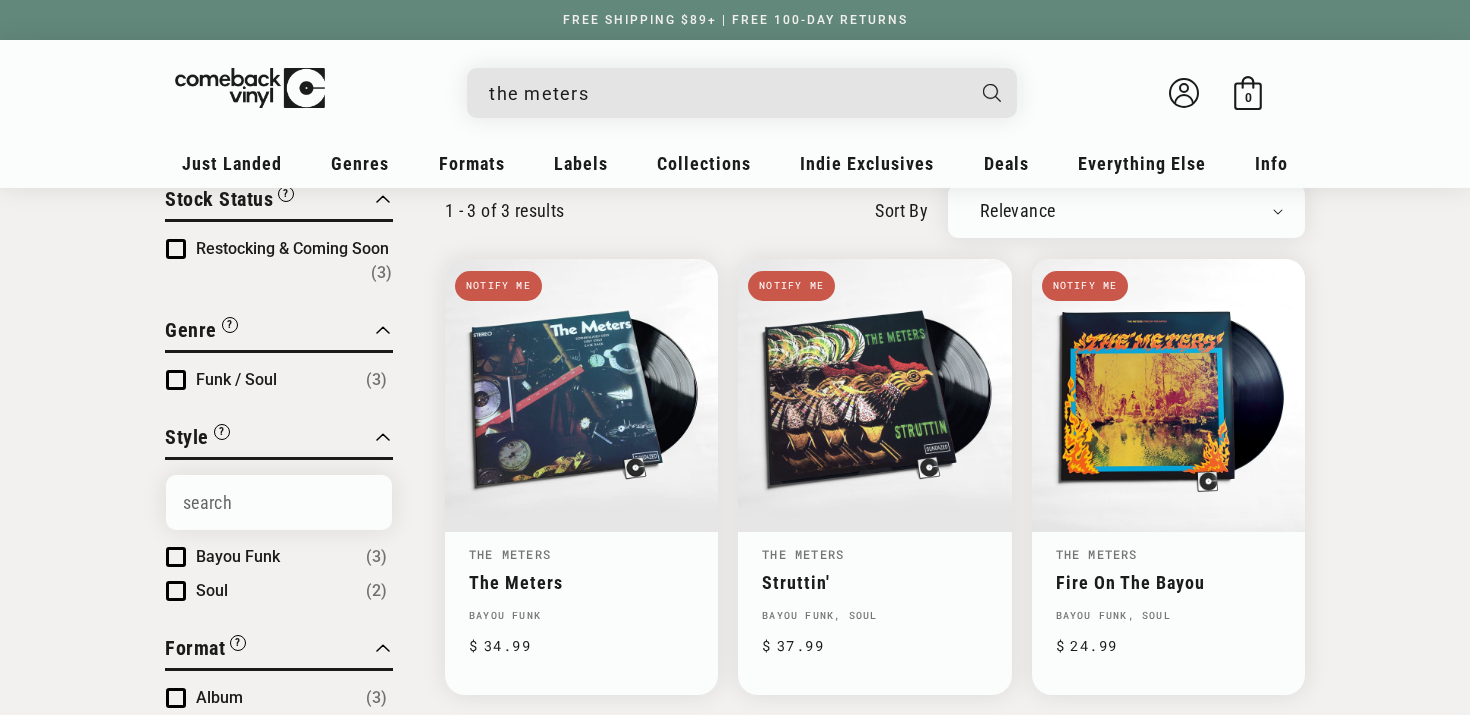 scroll, scrollTop: 161, scrollLeft: 0, axis: vertical 